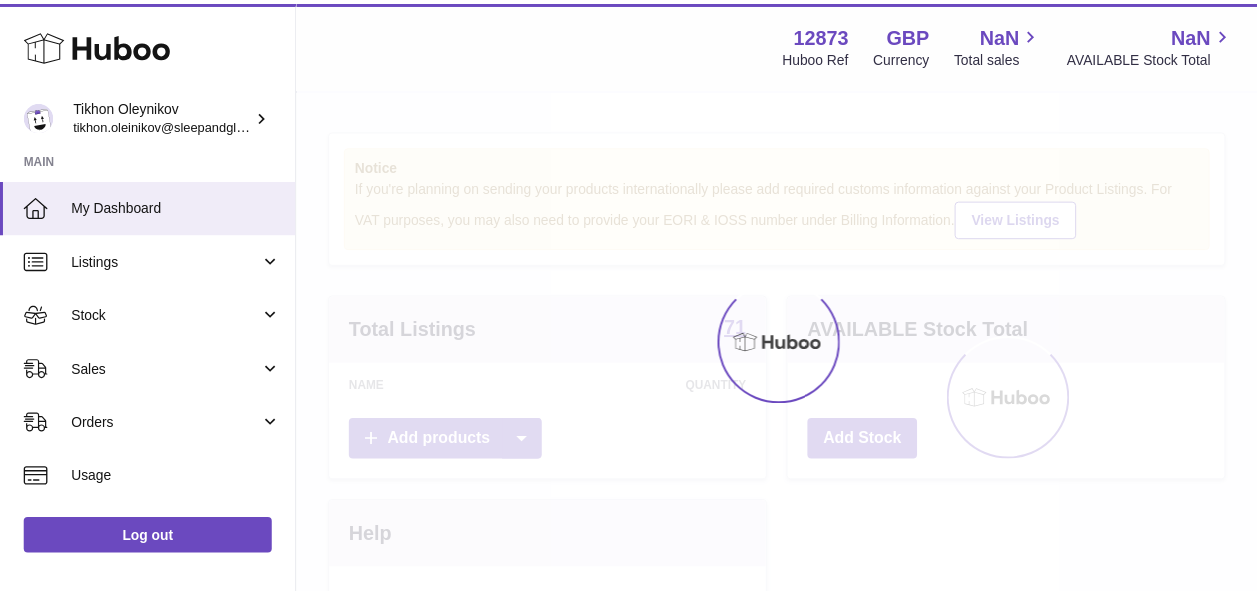 scroll, scrollTop: 0, scrollLeft: 0, axis: both 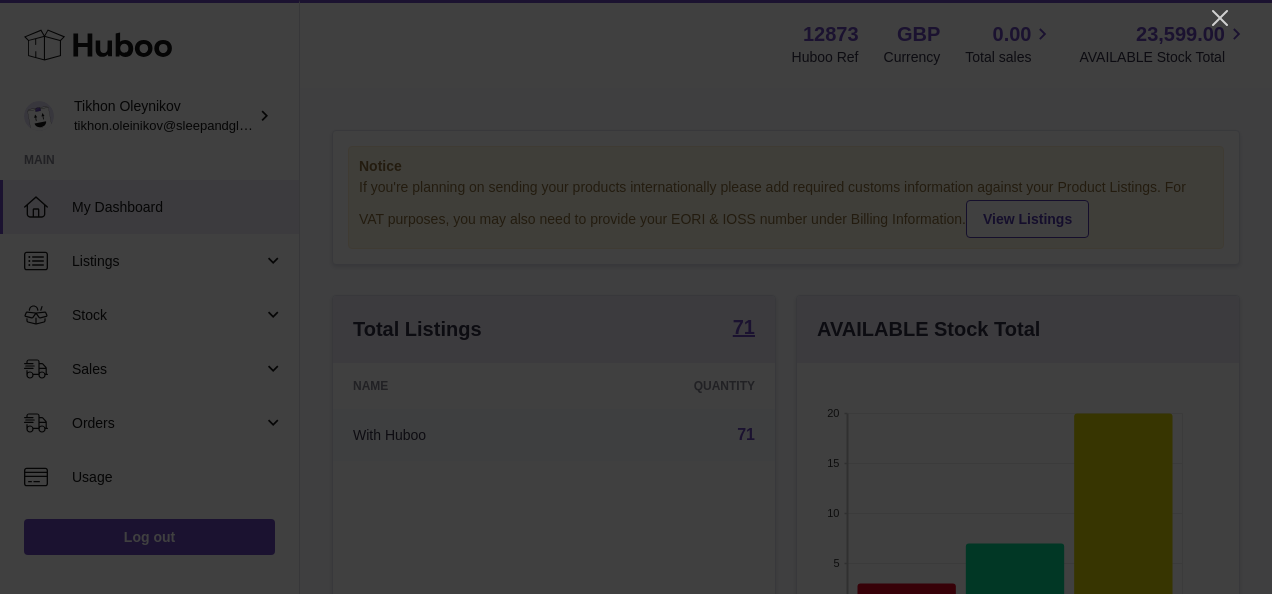 drag, startPoint x: 1218, startPoint y: 22, endPoint x: 1173, endPoint y: 23, distance: 45.01111 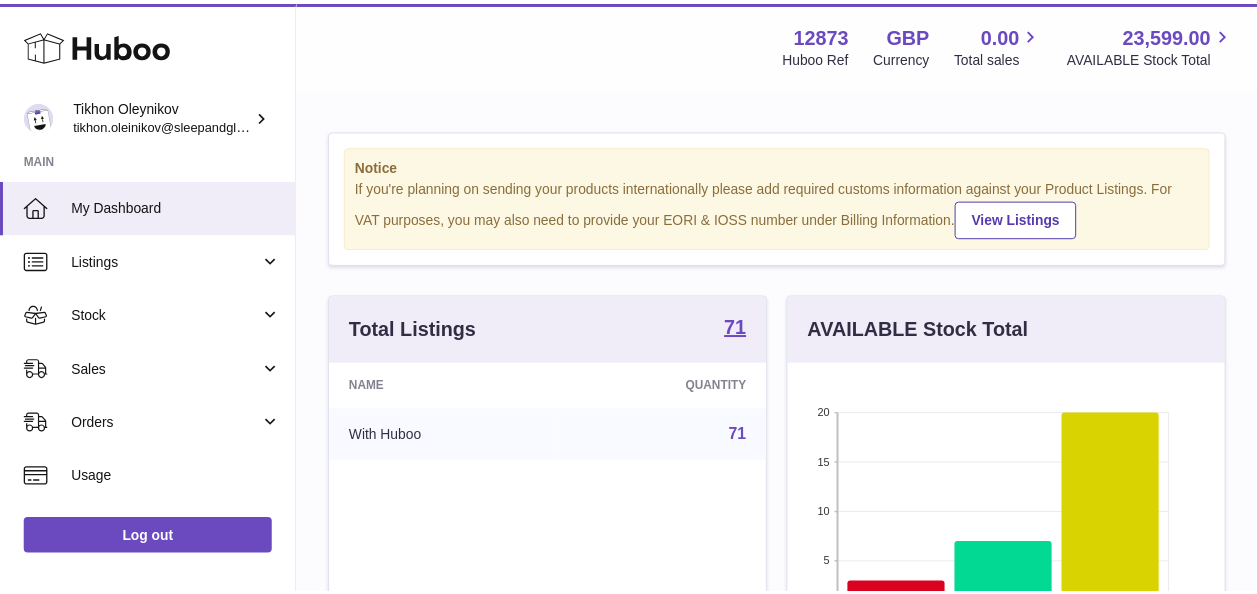 scroll, scrollTop: 312, scrollLeft: 434, axis: both 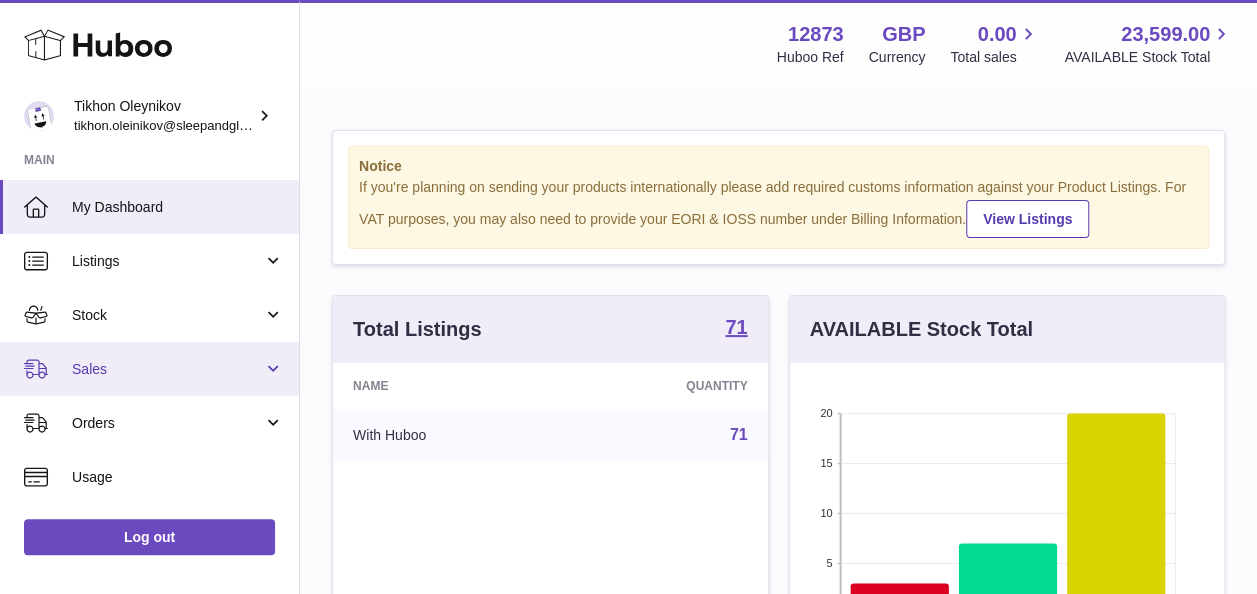 click on "Sales" at bounding box center (167, 369) 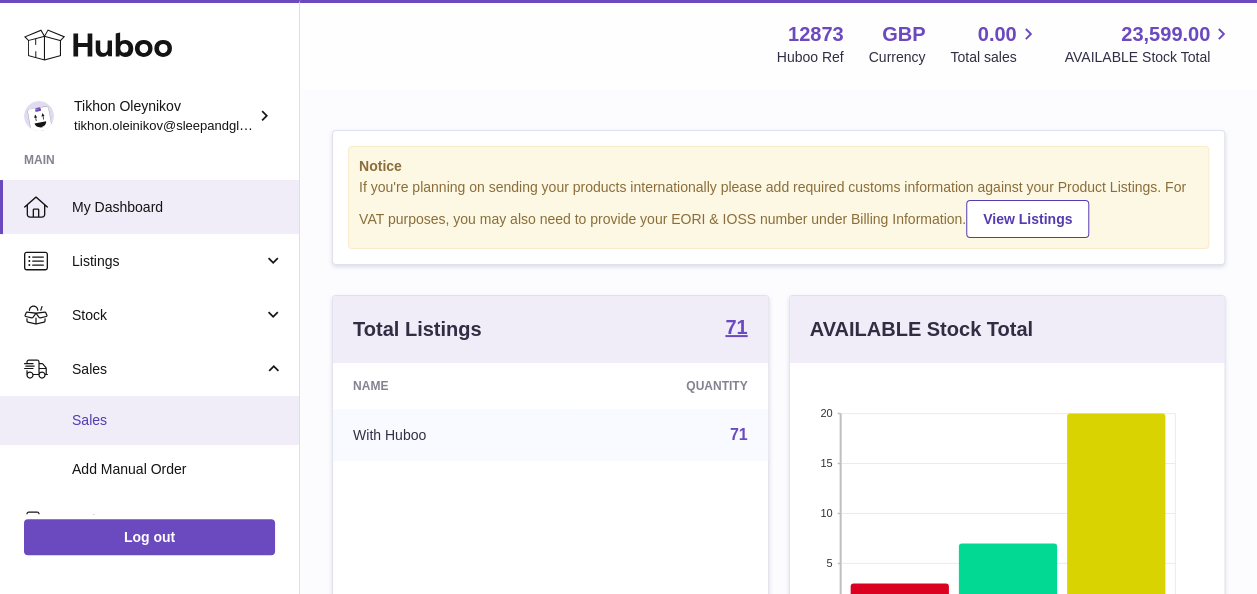 click on "Sales" at bounding box center [178, 420] 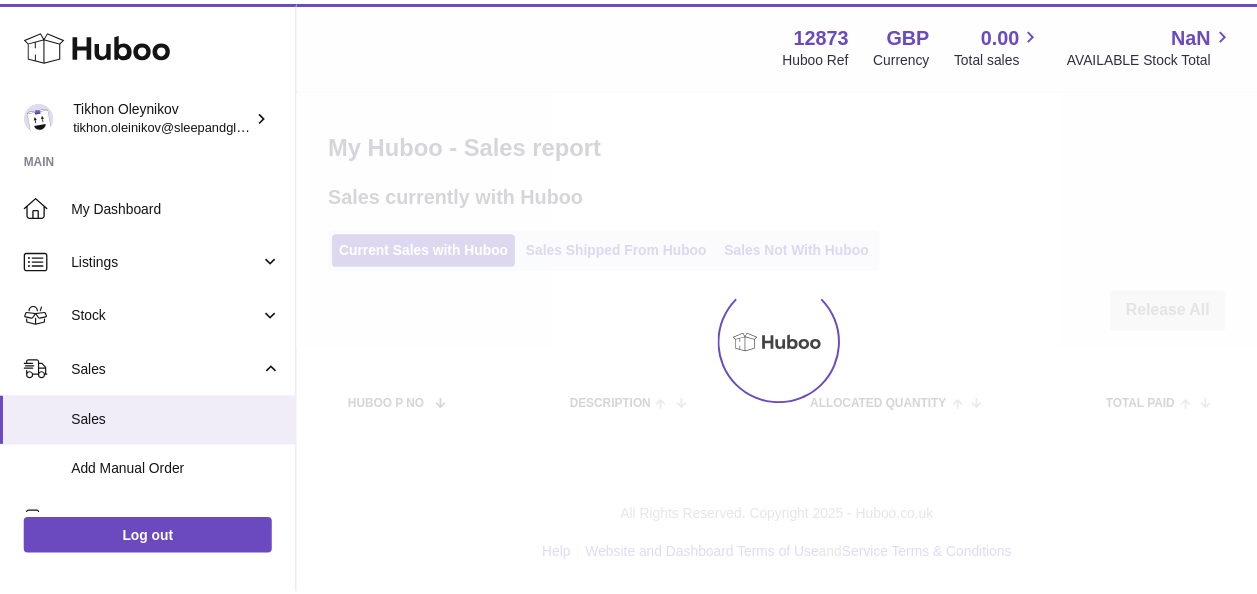 scroll, scrollTop: 0, scrollLeft: 0, axis: both 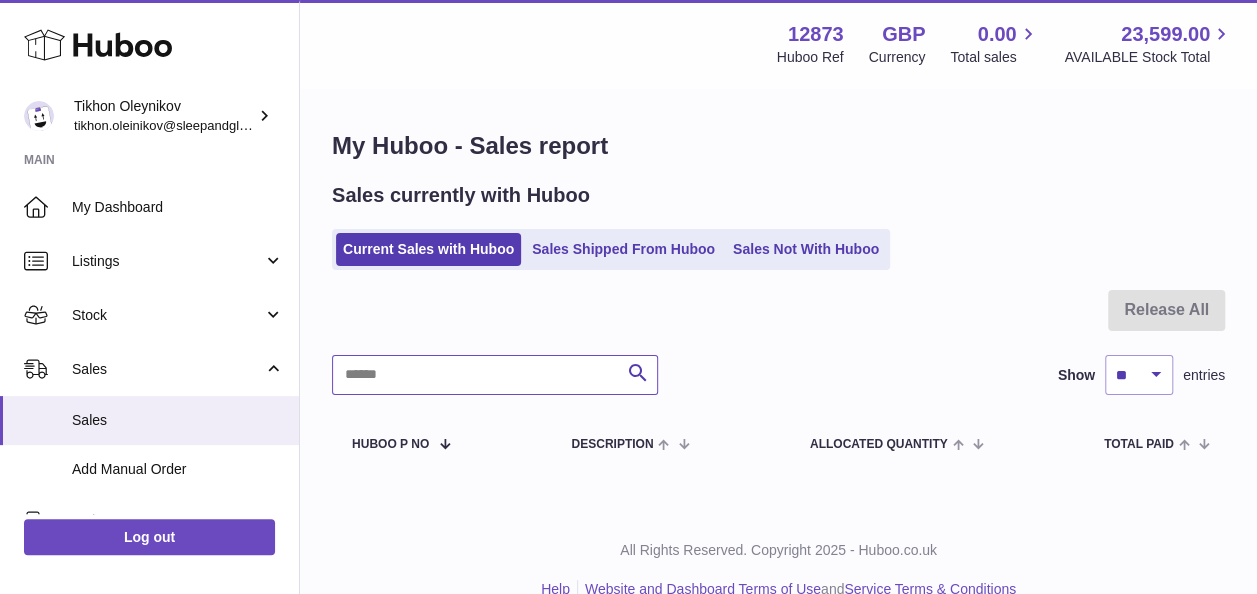 click at bounding box center (495, 375) 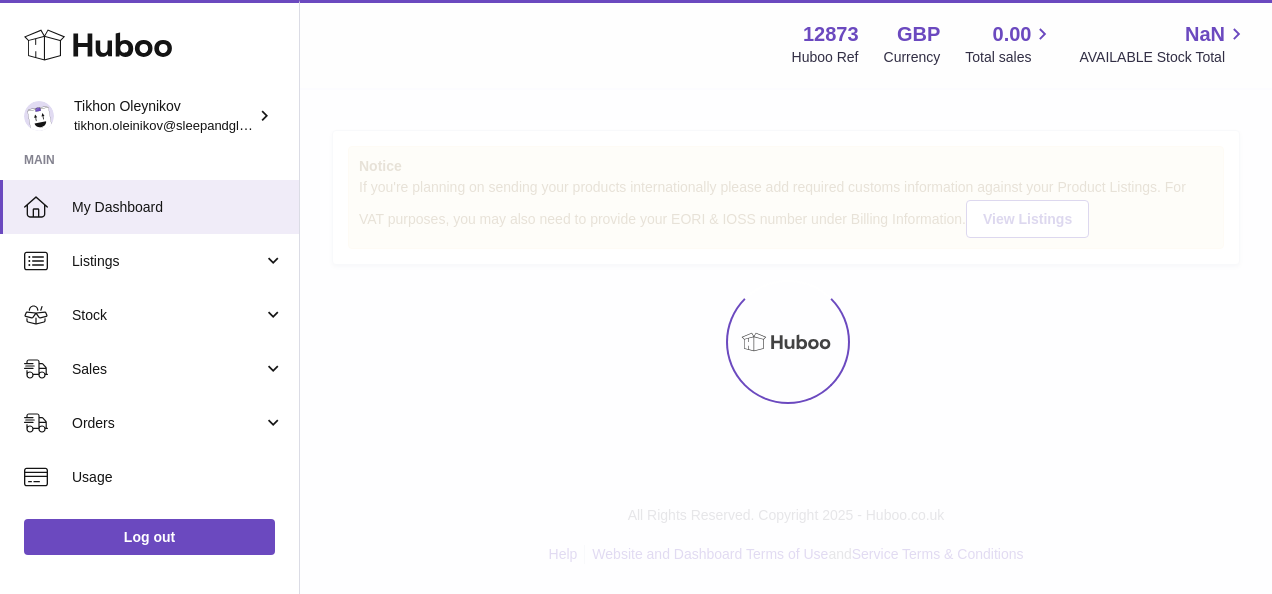 scroll, scrollTop: 0, scrollLeft: 0, axis: both 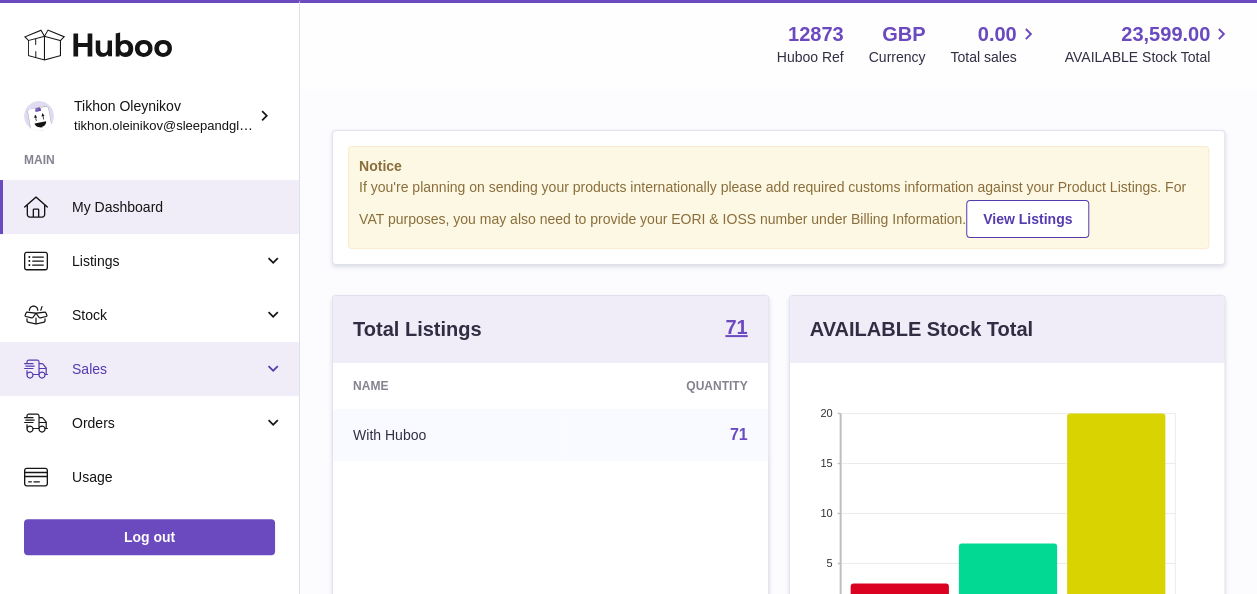 click on "Sales" at bounding box center [149, 369] 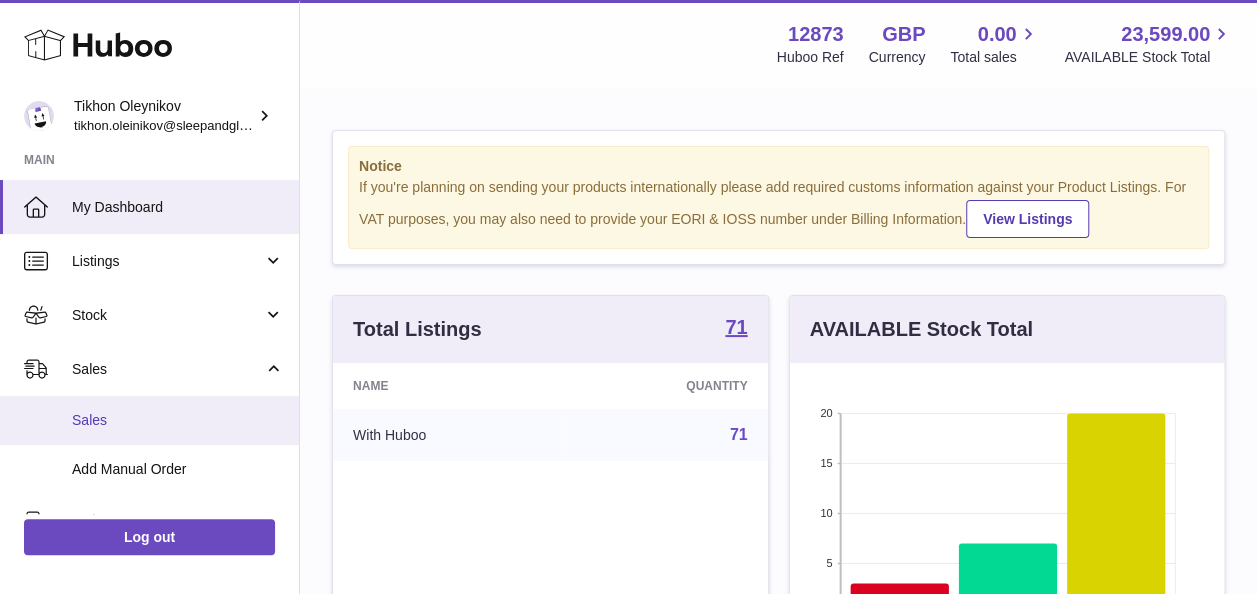 click on "Sales" at bounding box center (178, 420) 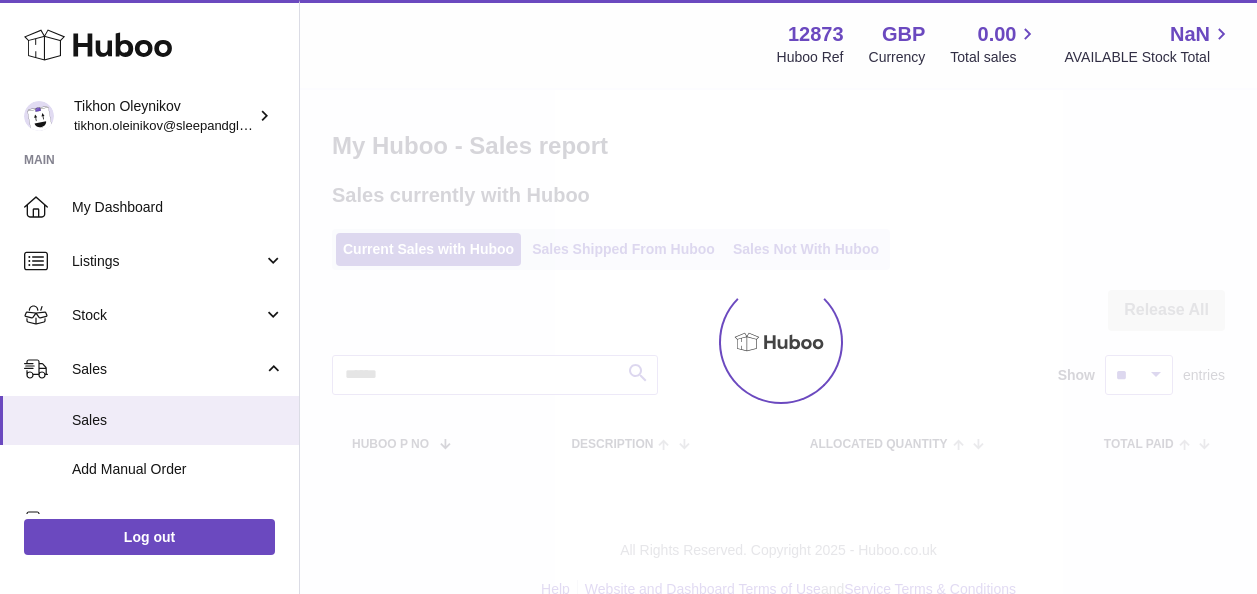 scroll, scrollTop: 0, scrollLeft: 0, axis: both 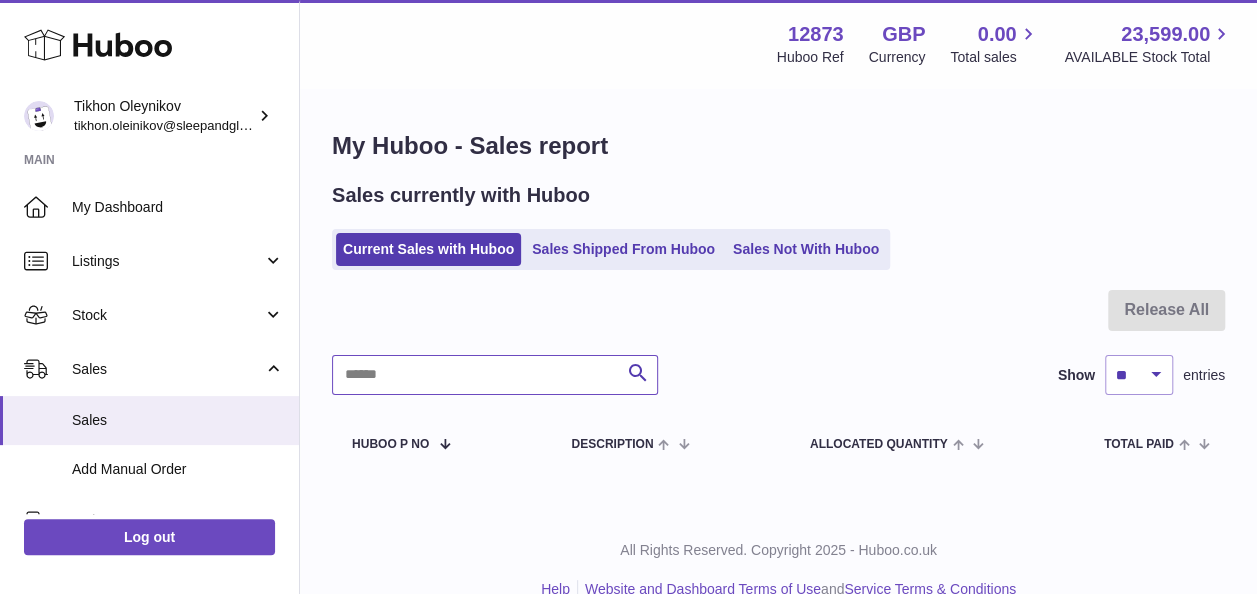 click at bounding box center (495, 375) 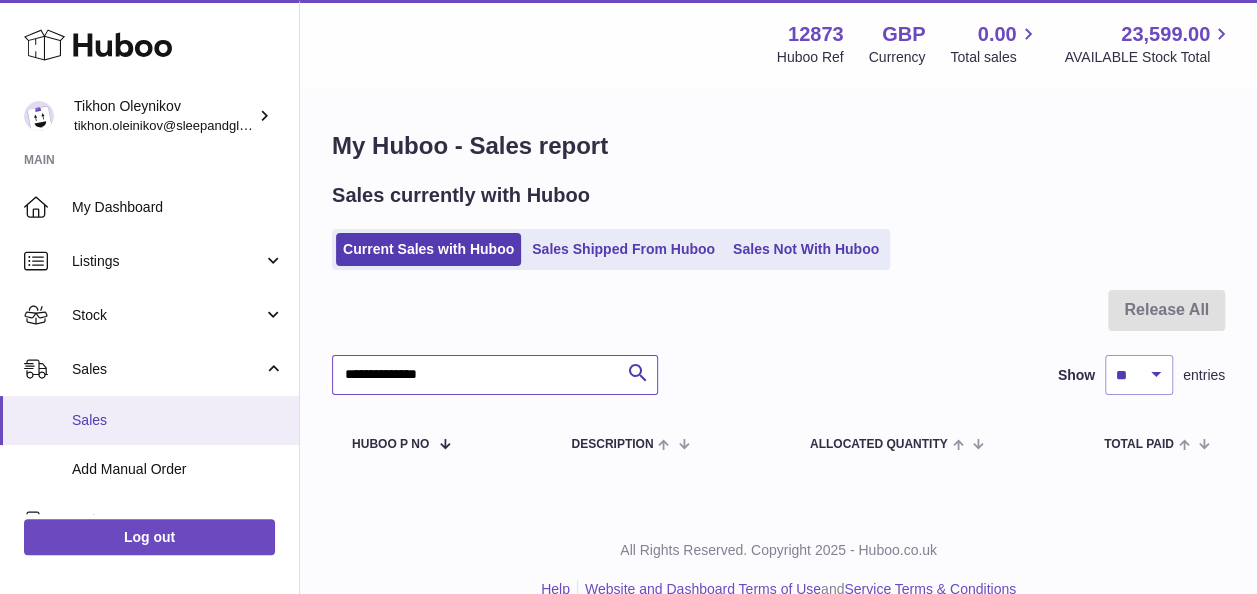 drag, startPoint x: 380, startPoint y: 372, endPoint x: 262, endPoint y: 405, distance: 122.52755 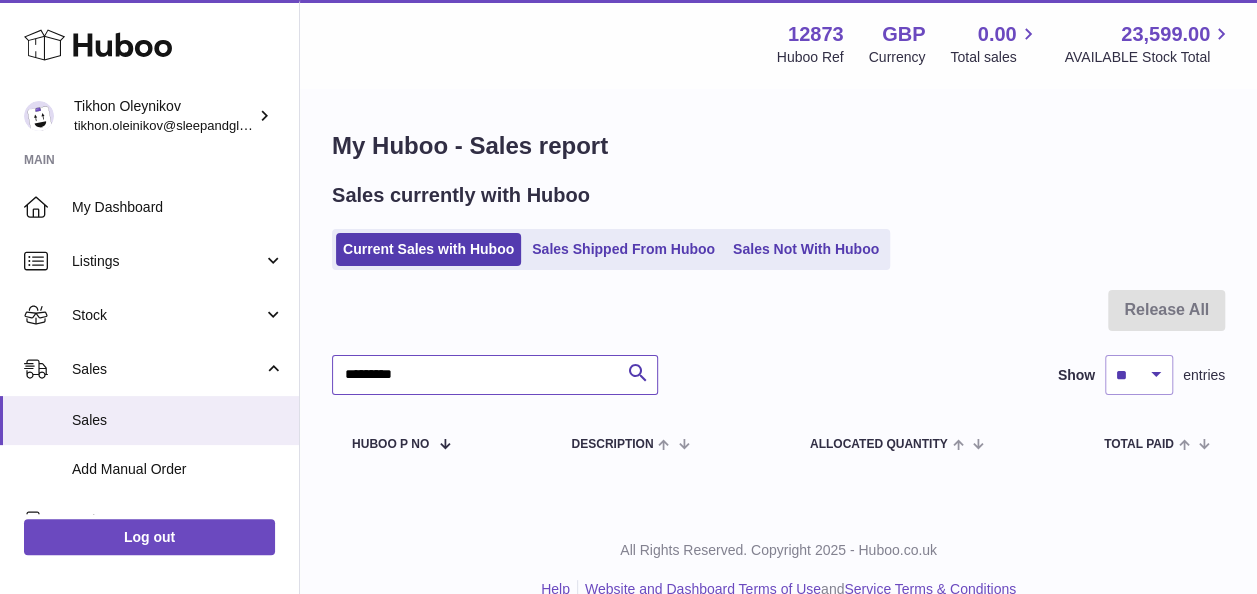 type on "*********" 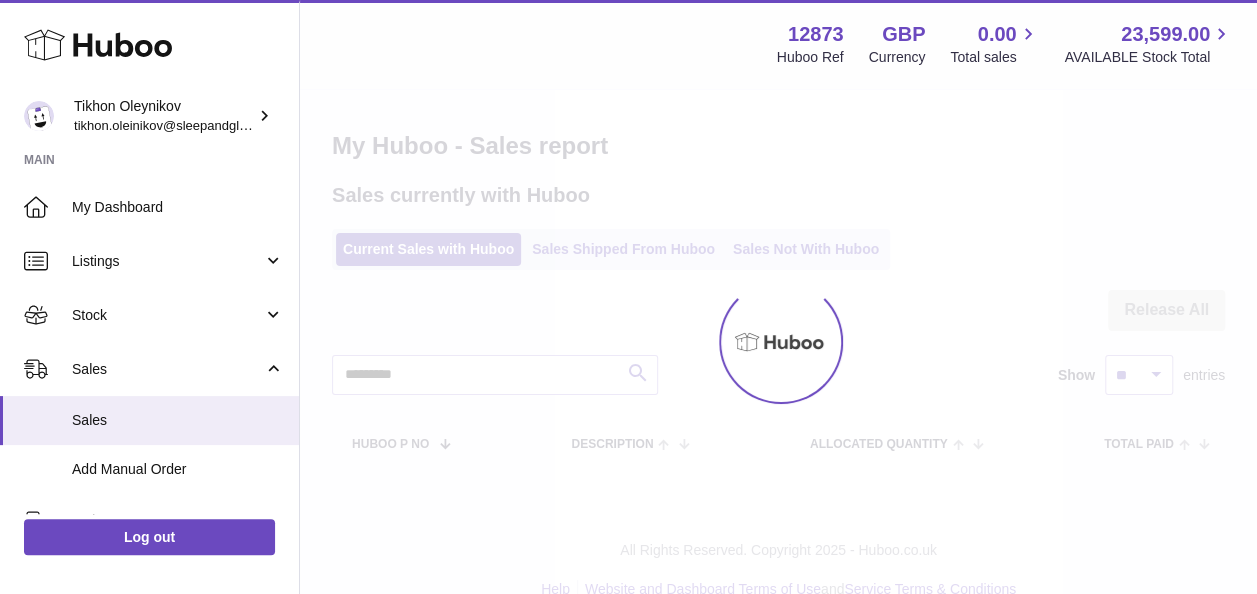click at bounding box center (778, 342) 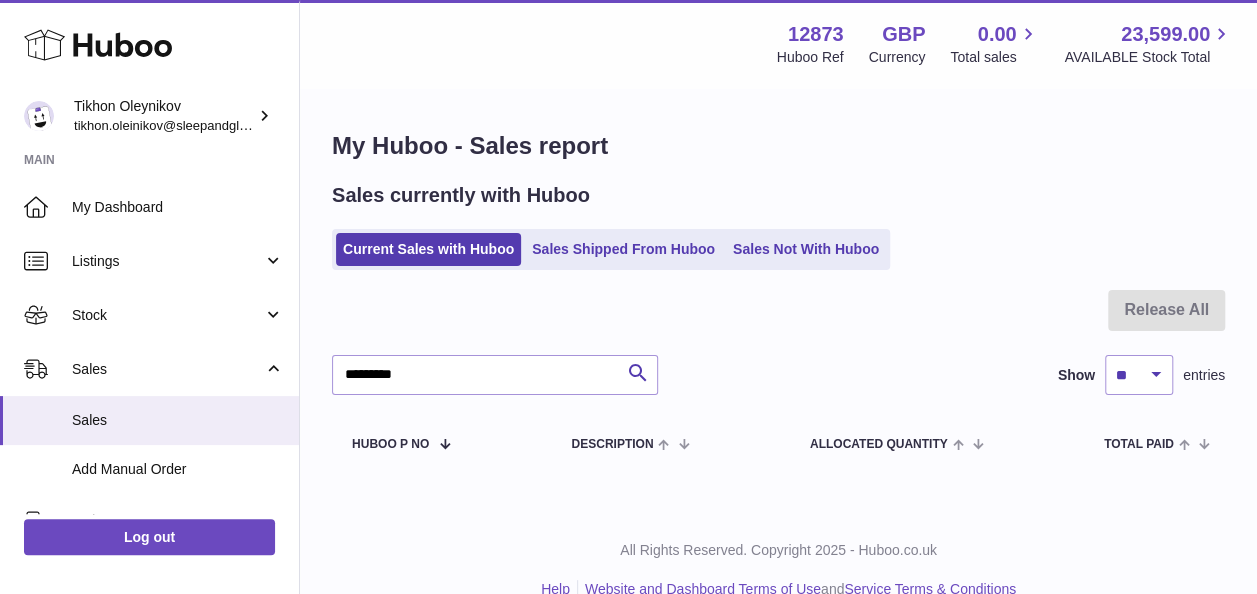 scroll, scrollTop: 34, scrollLeft: 0, axis: vertical 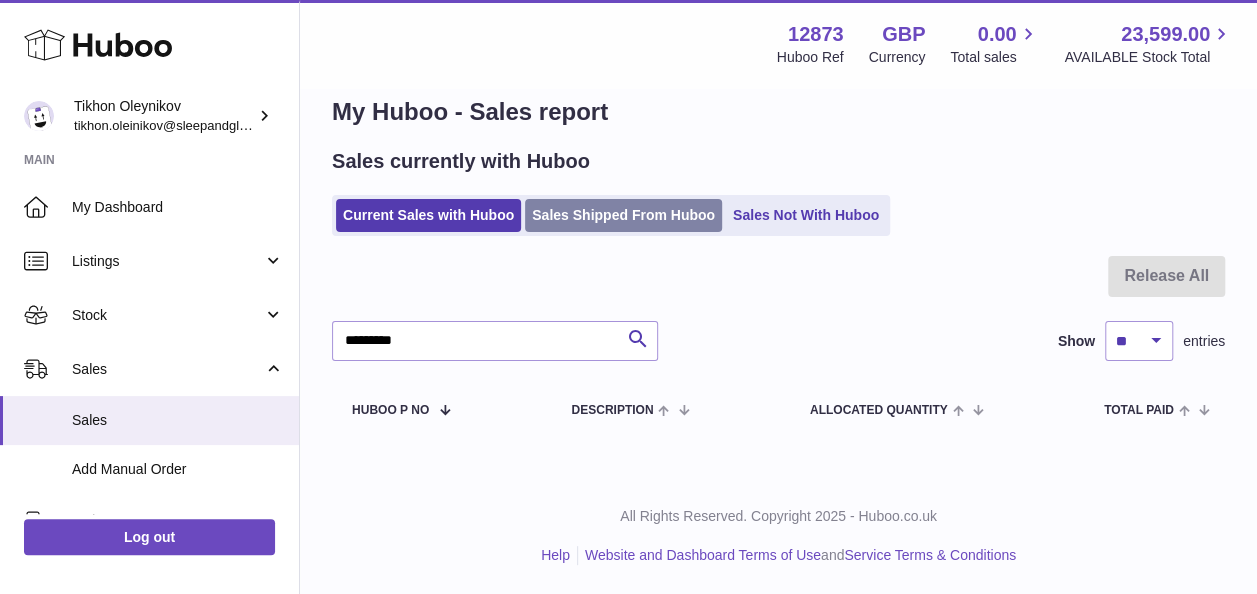 click on "Sales Shipped From Huboo" at bounding box center [623, 215] 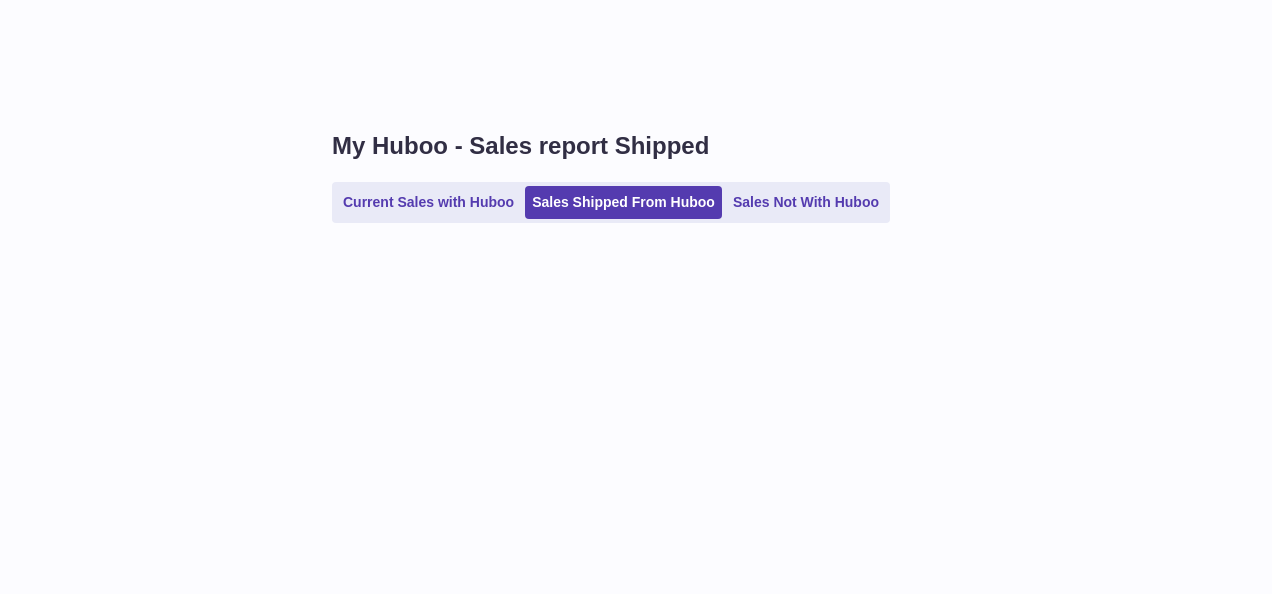 scroll, scrollTop: 0, scrollLeft: 0, axis: both 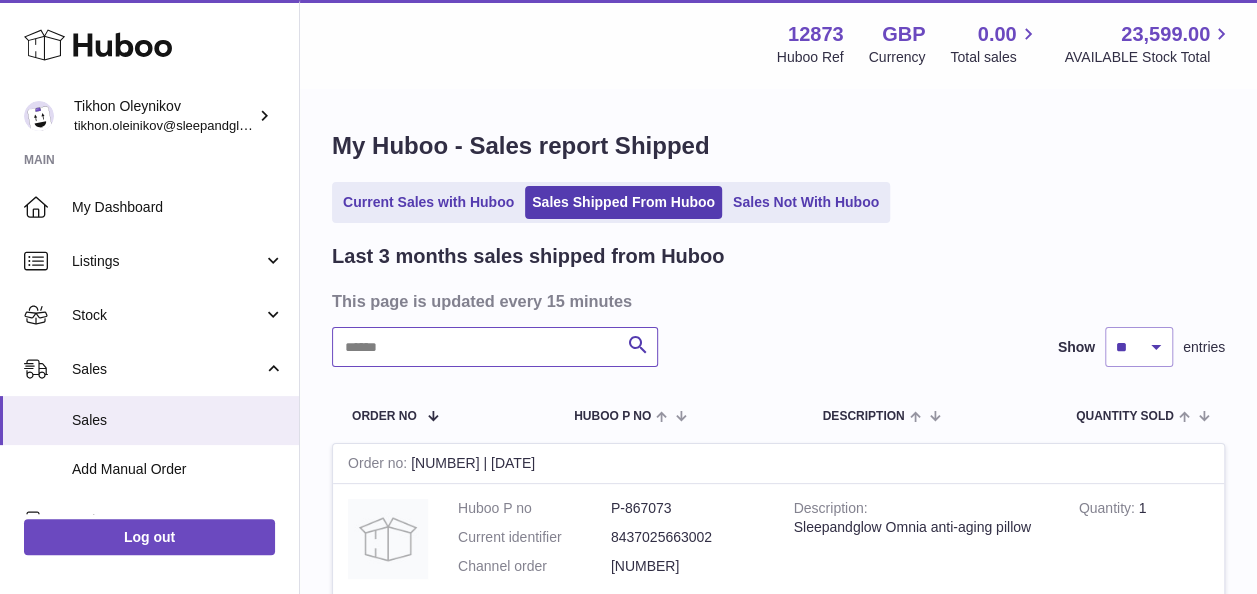 click at bounding box center [495, 347] 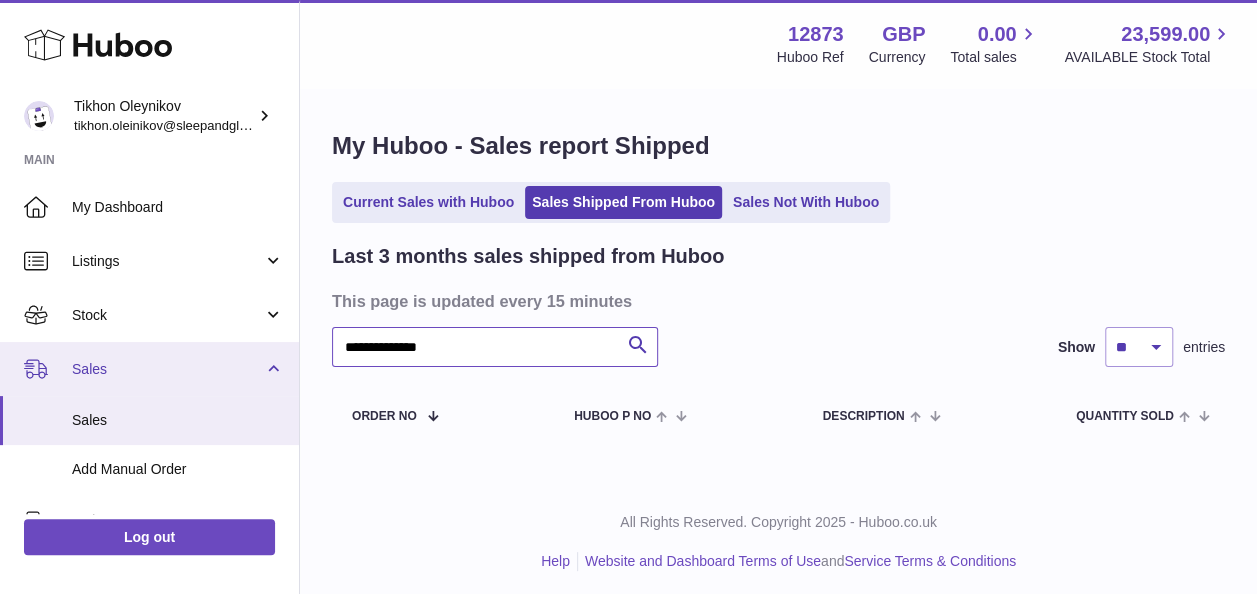 drag, startPoint x: 381, startPoint y: 342, endPoint x: 290, endPoint y: 342, distance: 91 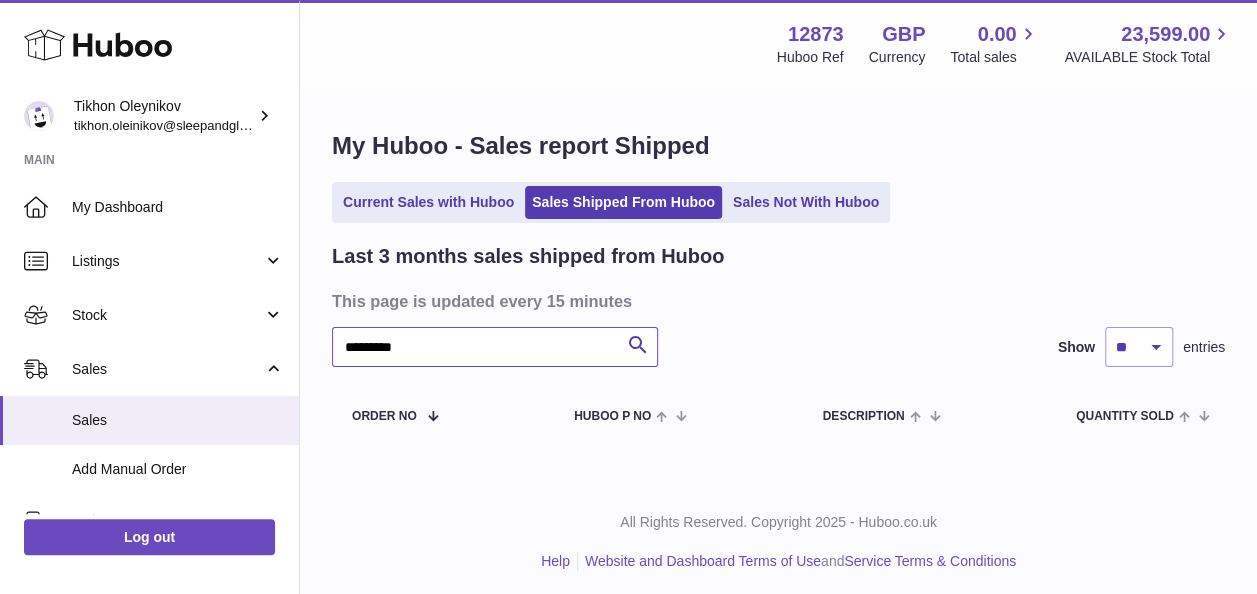 click on "Menu   Huboo     12873   Huboo Ref    GBP   Currency   0.00     Total sales   23,599.00     AVAILABLE Stock Total   Currency   GBP   Total sales   0.00   AVAILABLE Stock Total   23,599.00   My Huboo - Sales report Shipped
Current Sales with Huboo
Sales Shipped From Huboo
Sales Not With Huboo
Last 3 months sales shipped from Huboo     This page is updated every 15 minutes   *********     Search
Show
** ** **
entries
Order No       Huboo P no       Description       Quantity Sold
Customer
Tracking" at bounding box center [778, 241] 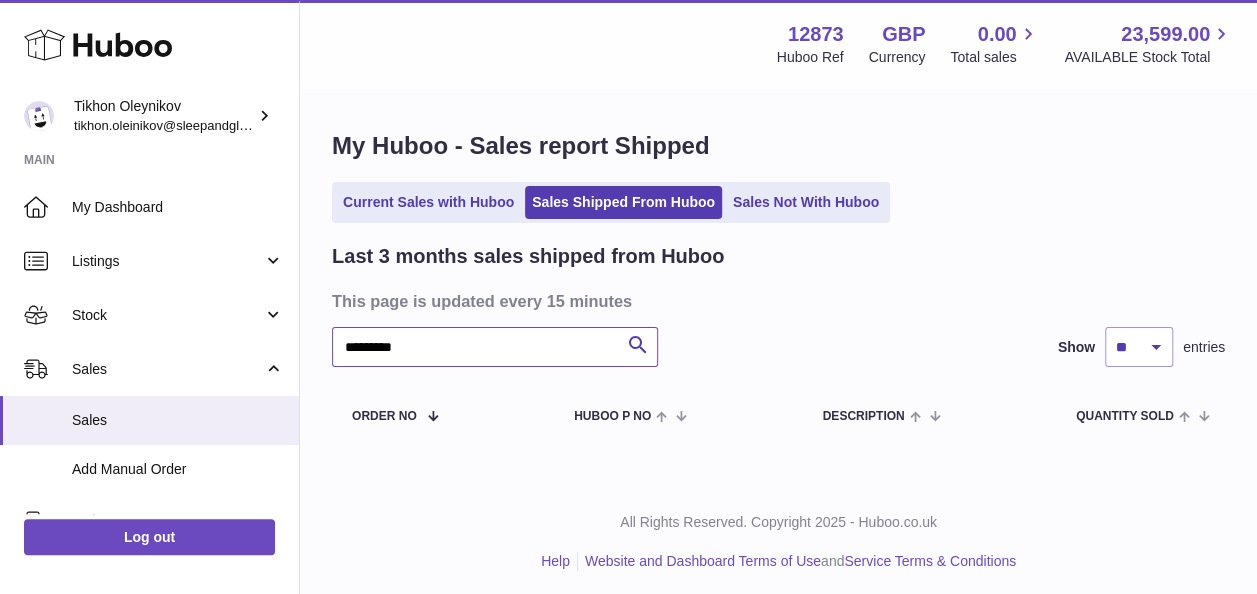 type on "*********" 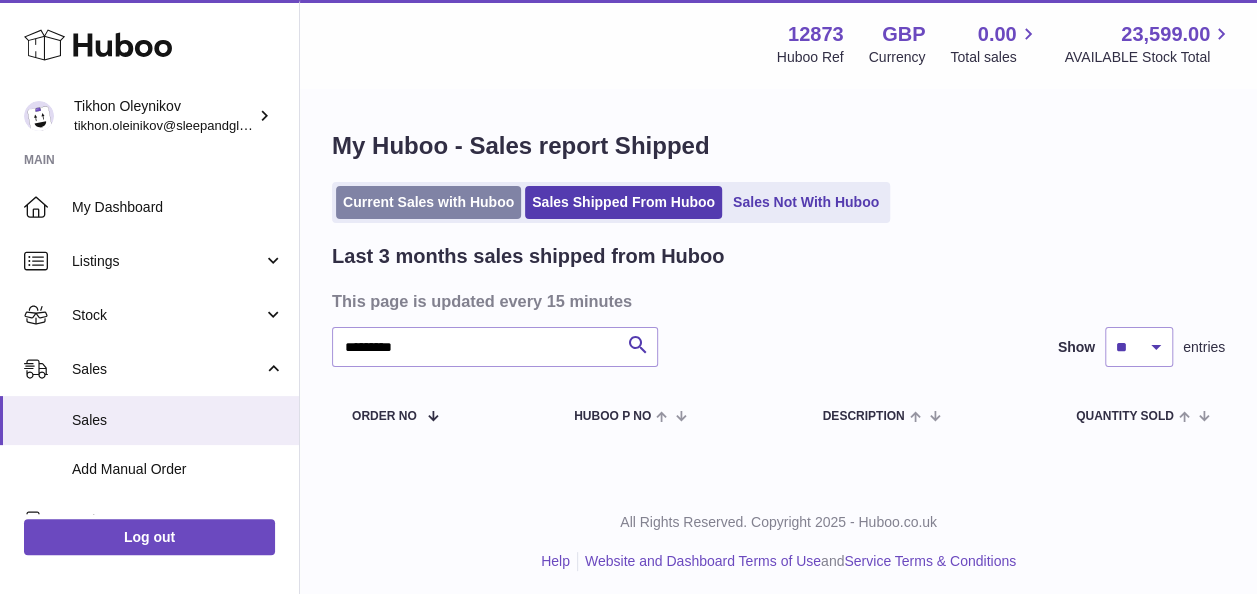 click on "Current Sales with Huboo" at bounding box center (428, 202) 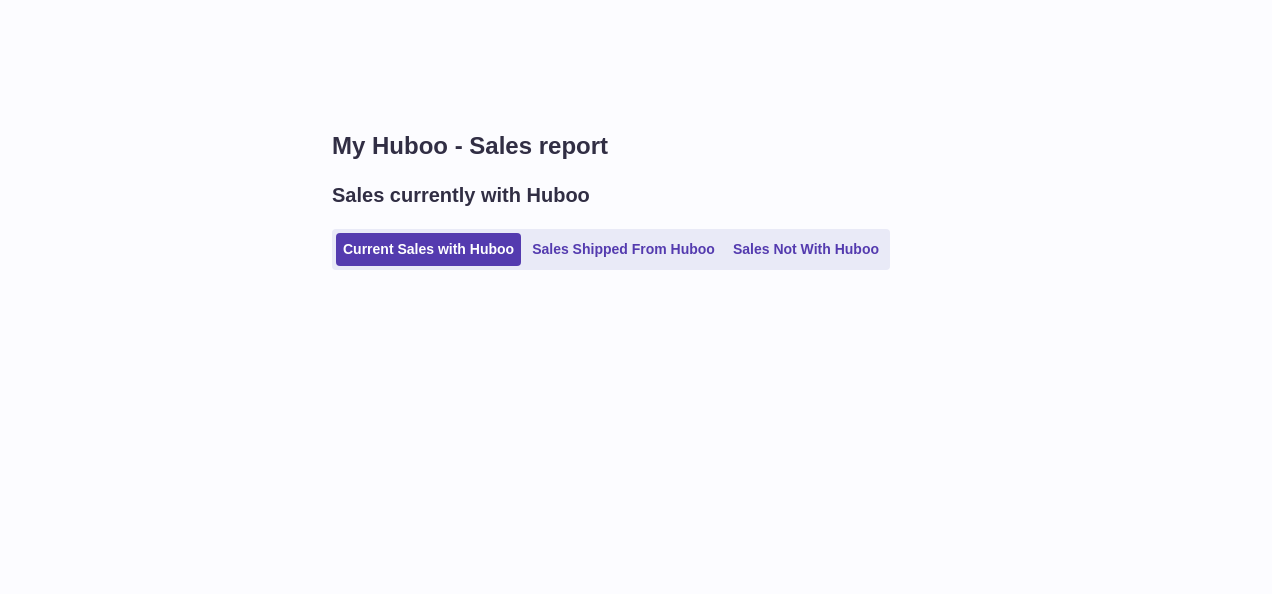 scroll, scrollTop: 0, scrollLeft: 0, axis: both 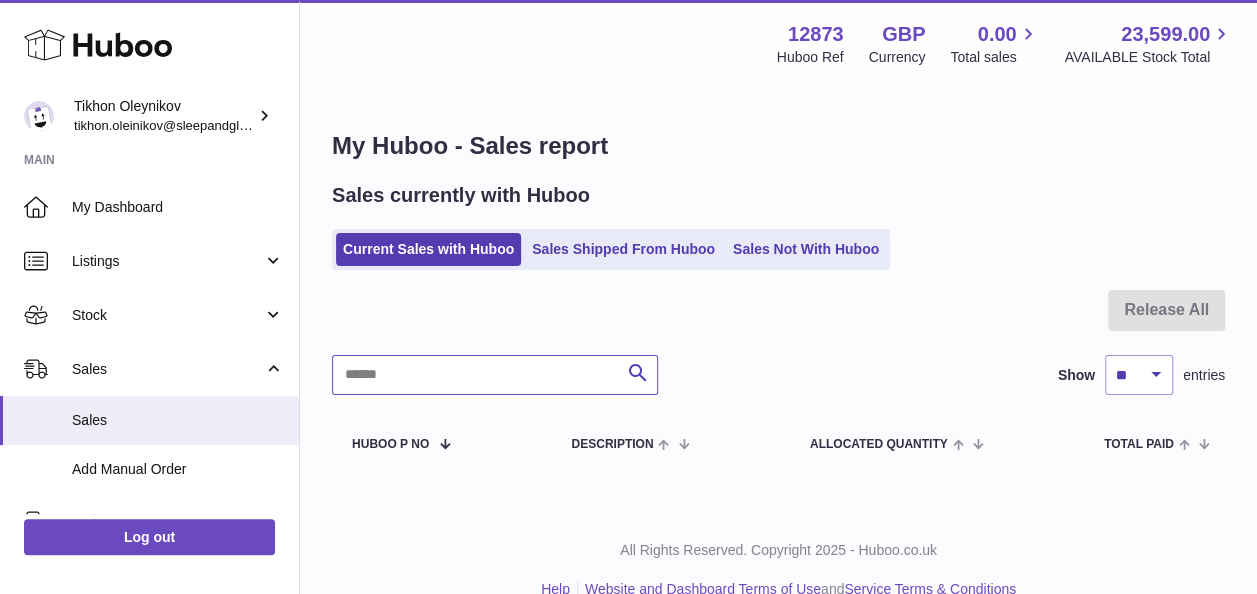 click at bounding box center [495, 375] 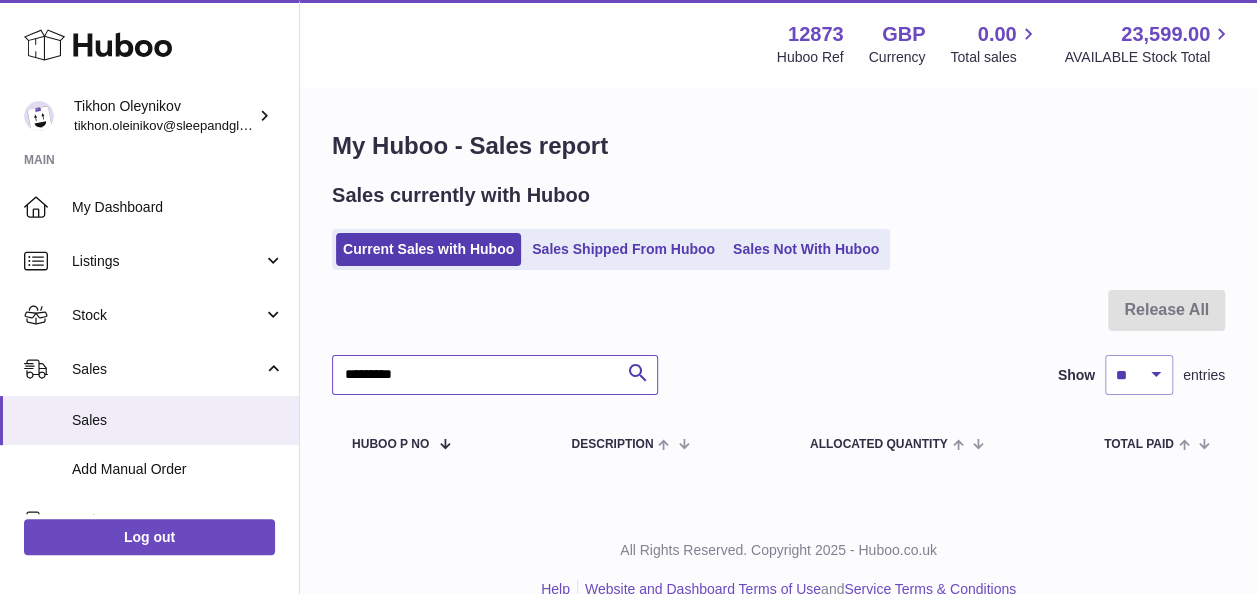 type on "*********" 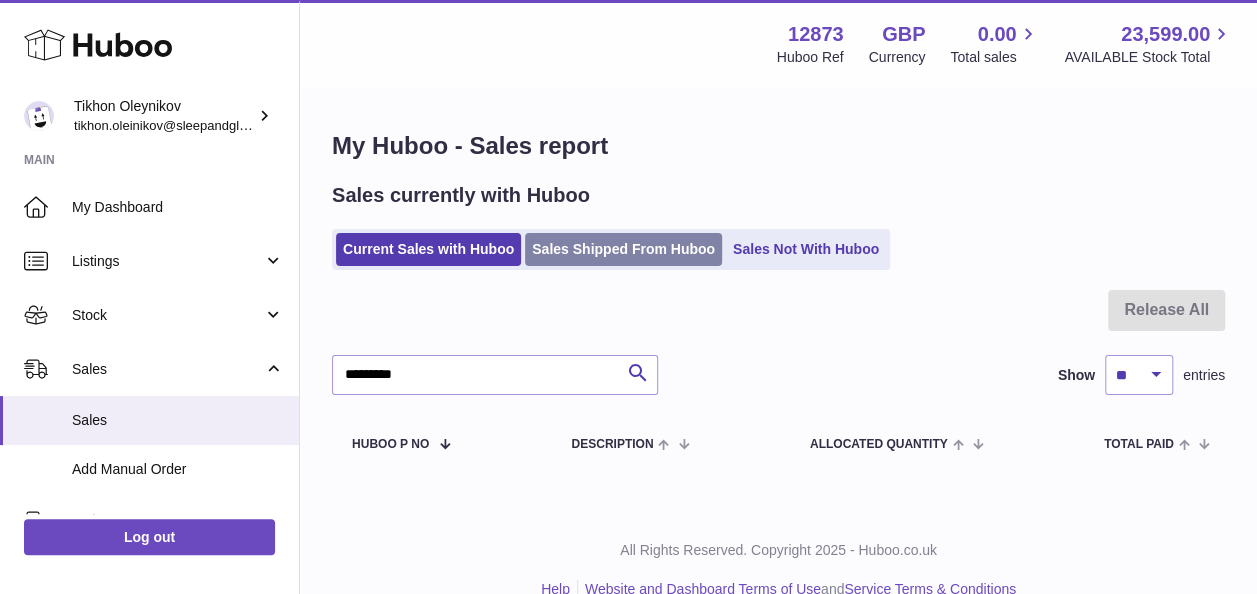 click on "Sales Shipped From Huboo" at bounding box center (623, 249) 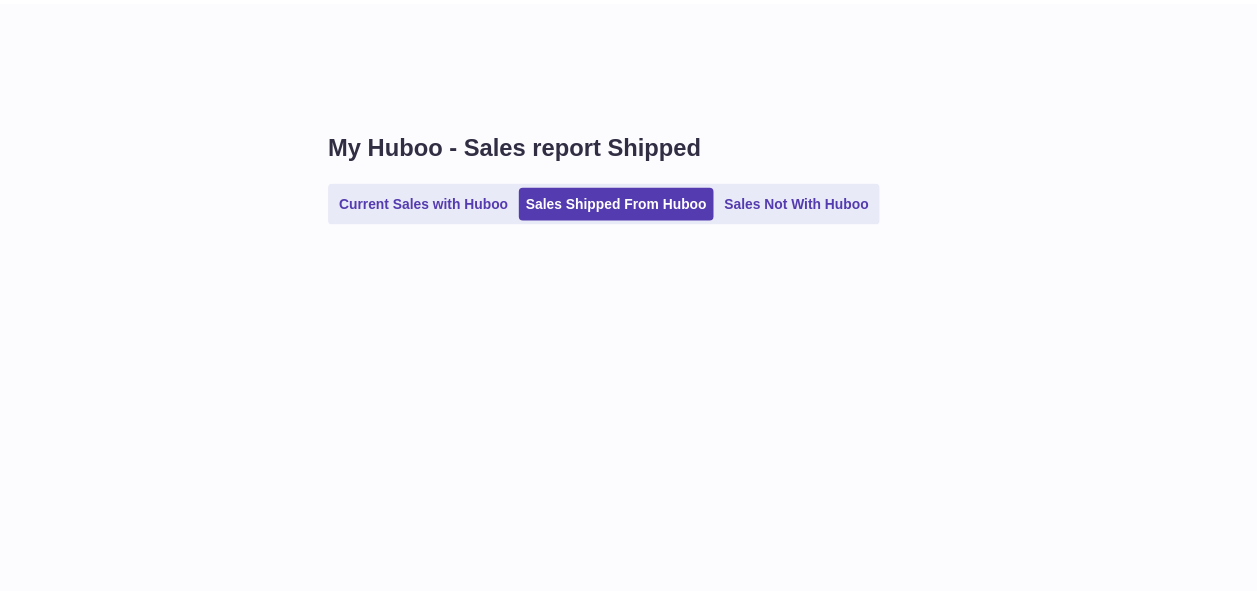 scroll, scrollTop: 0, scrollLeft: 0, axis: both 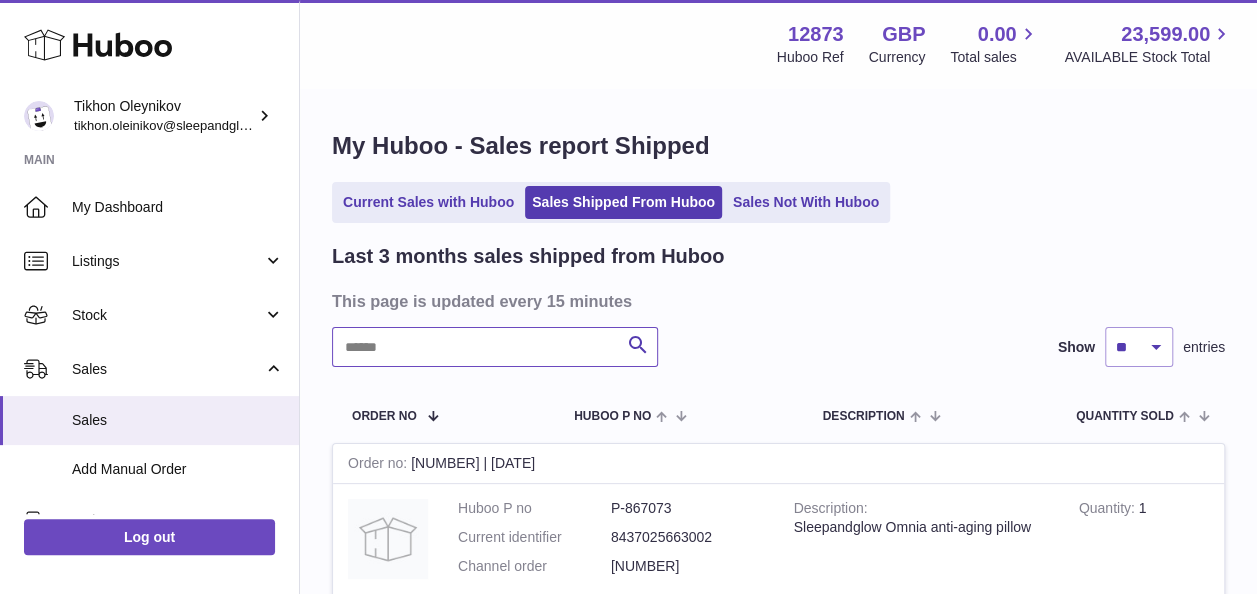 click at bounding box center [495, 347] 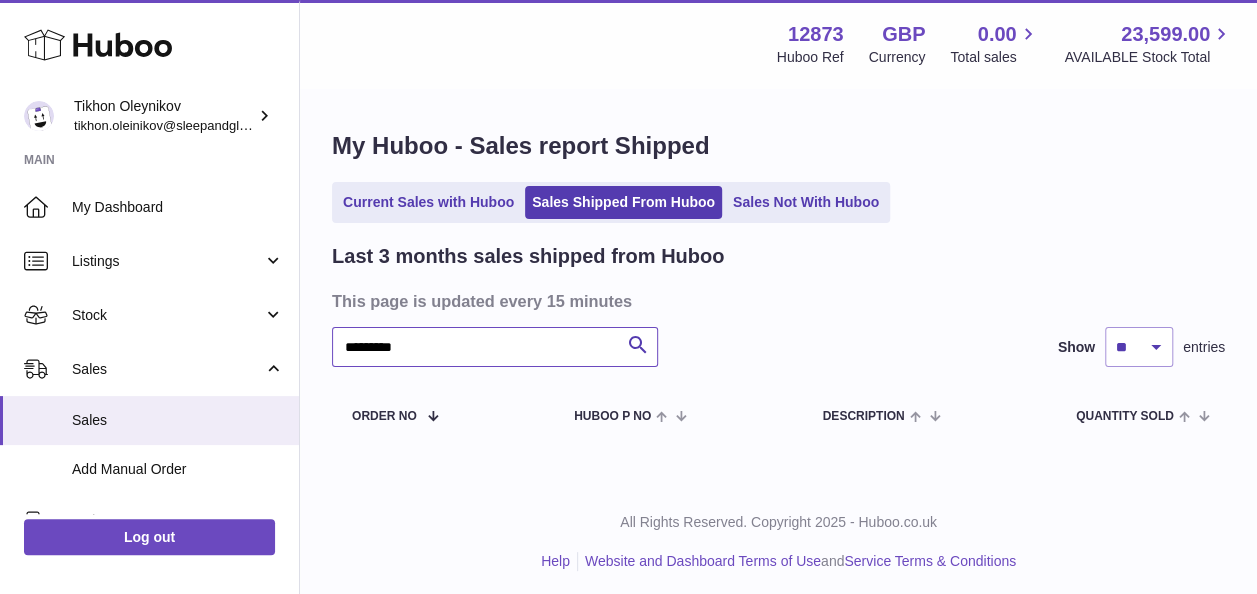 click on "*********" at bounding box center (495, 347) 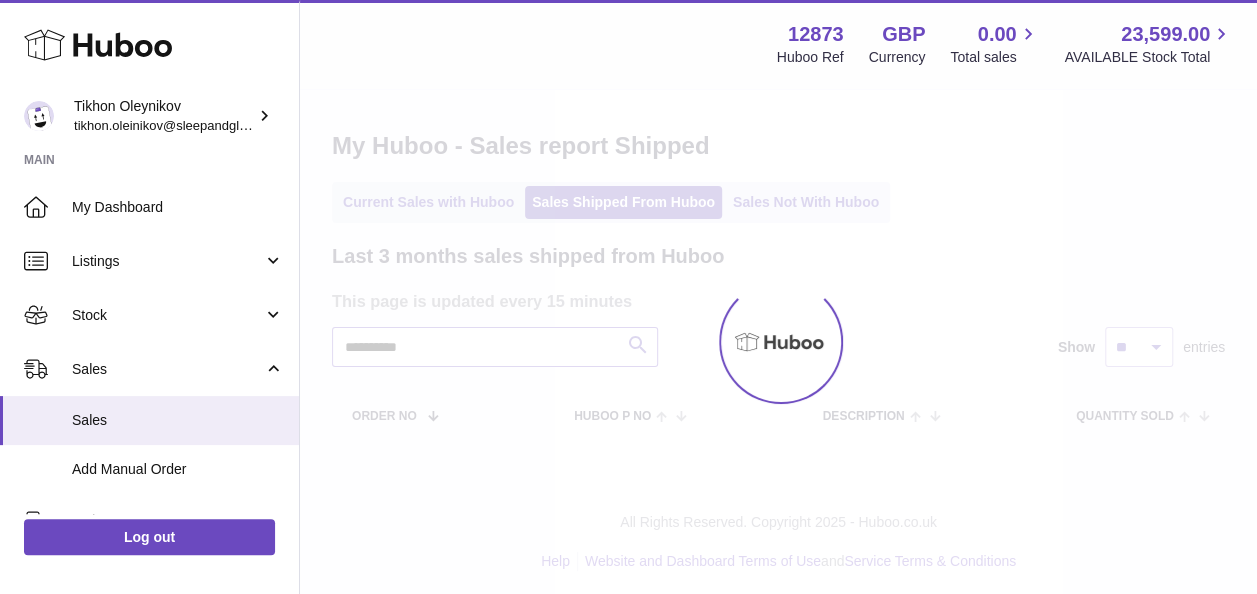 type on "**********" 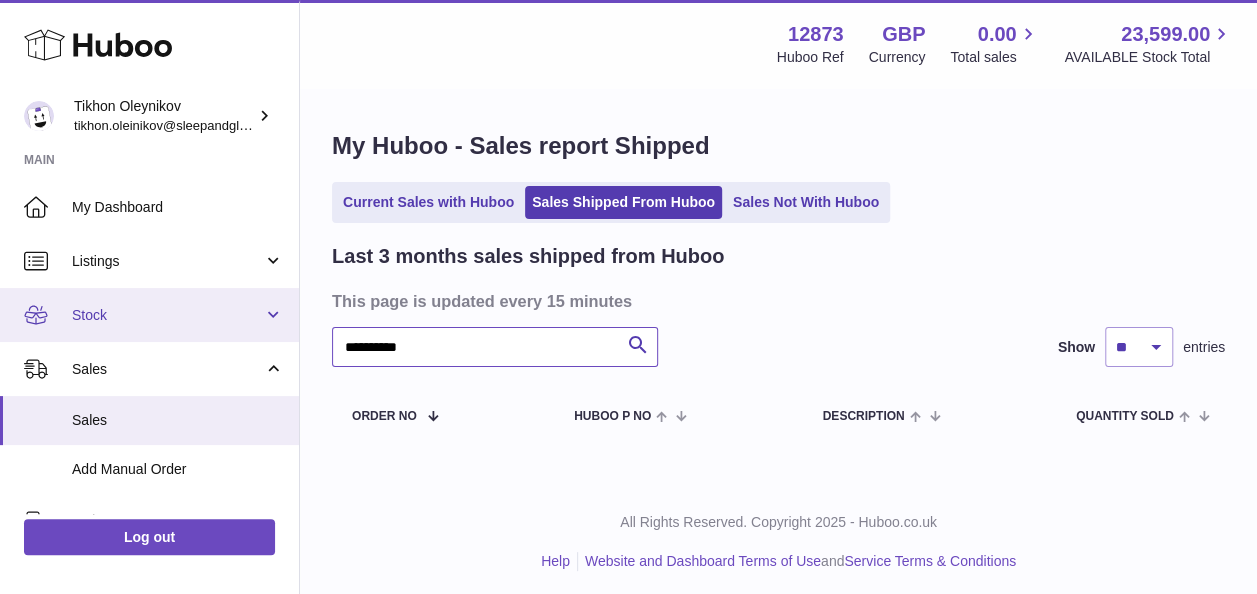 drag, startPoint x: 485, startPoint y: 342, endPoint x: 252, endPoint y: 294, distance: 237.89284 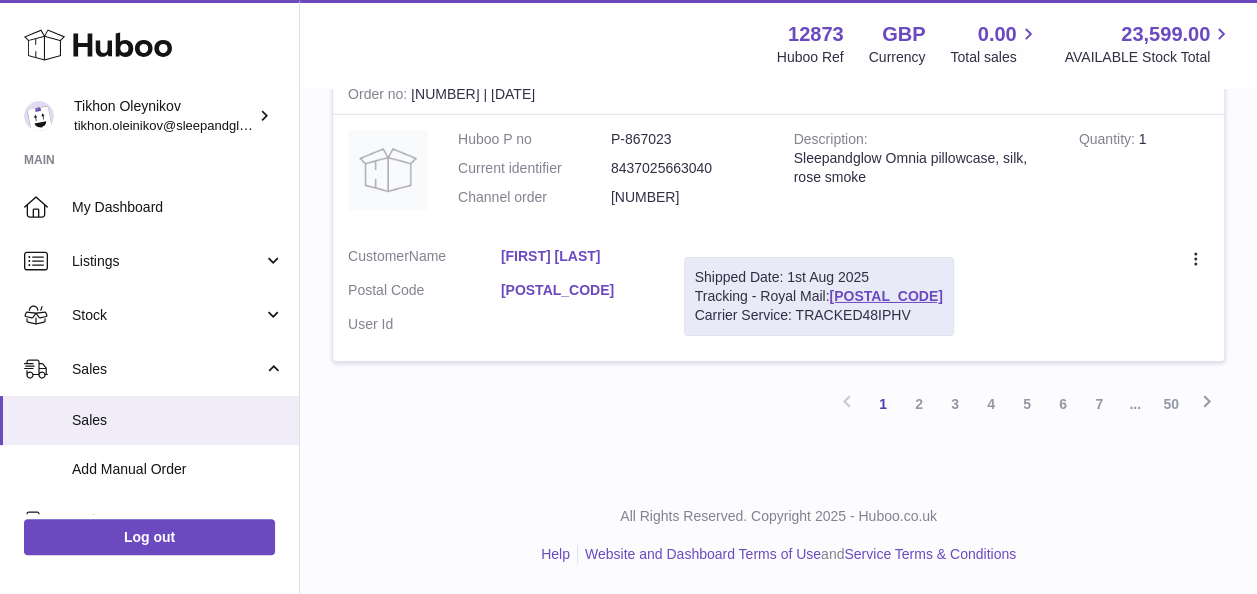 scroll, scrollTop: 3228, scrollLeft: 0, axis: vertical 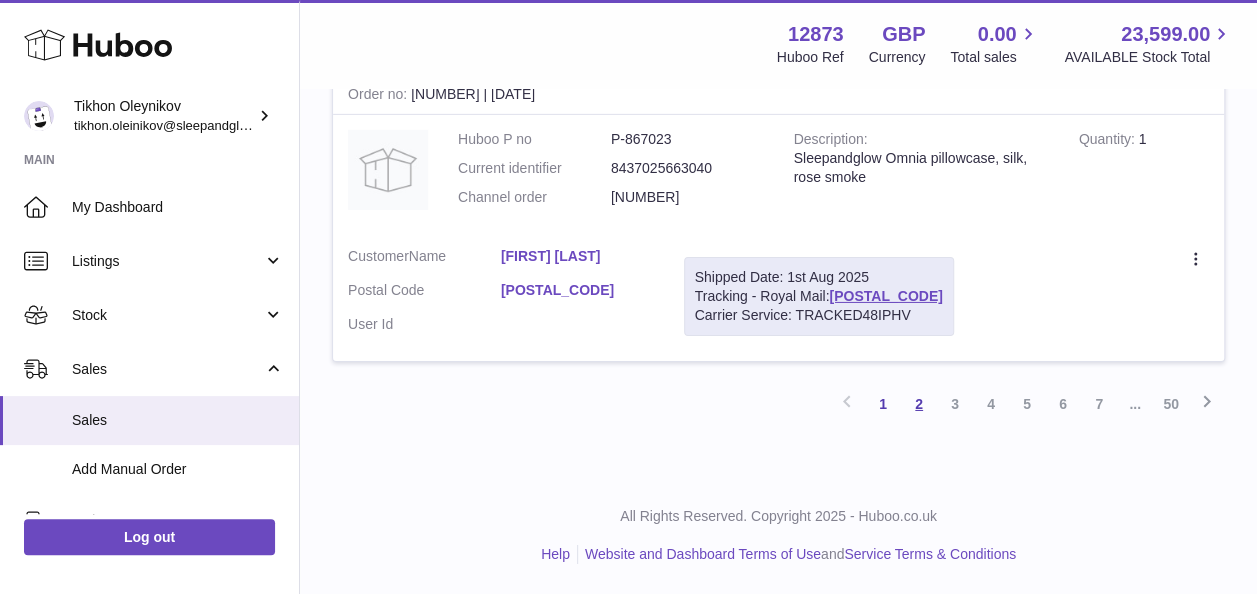 click on "2" at bounding box center (919, 404) 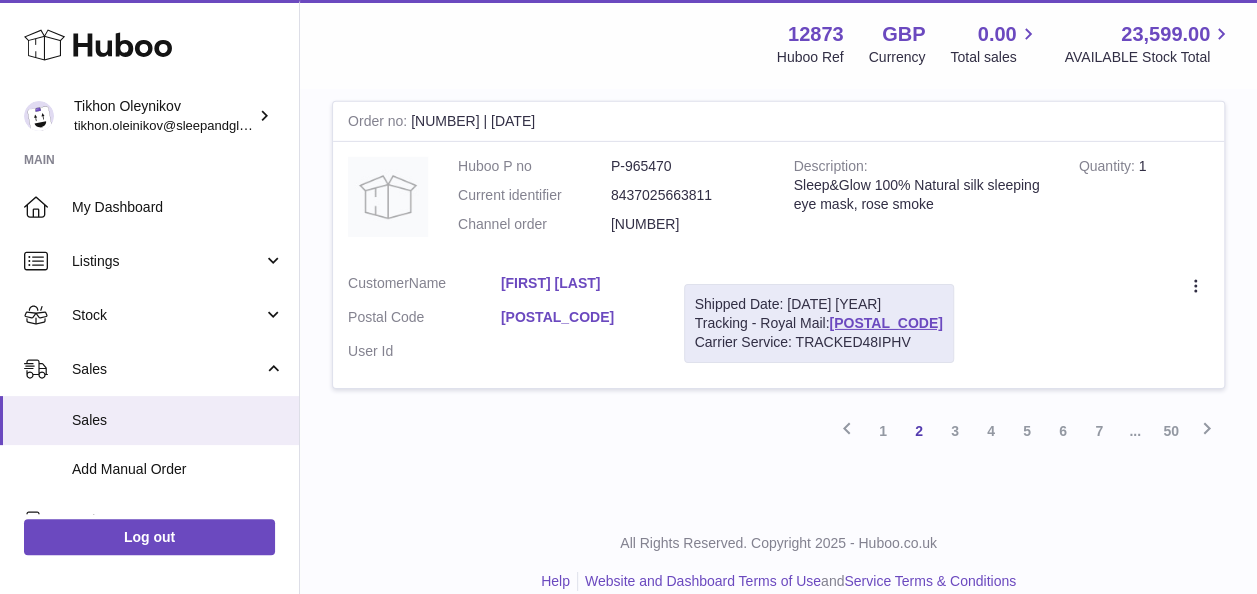 scroll, scrollTop: 3158, scrollLeft: 0, axis: vertical 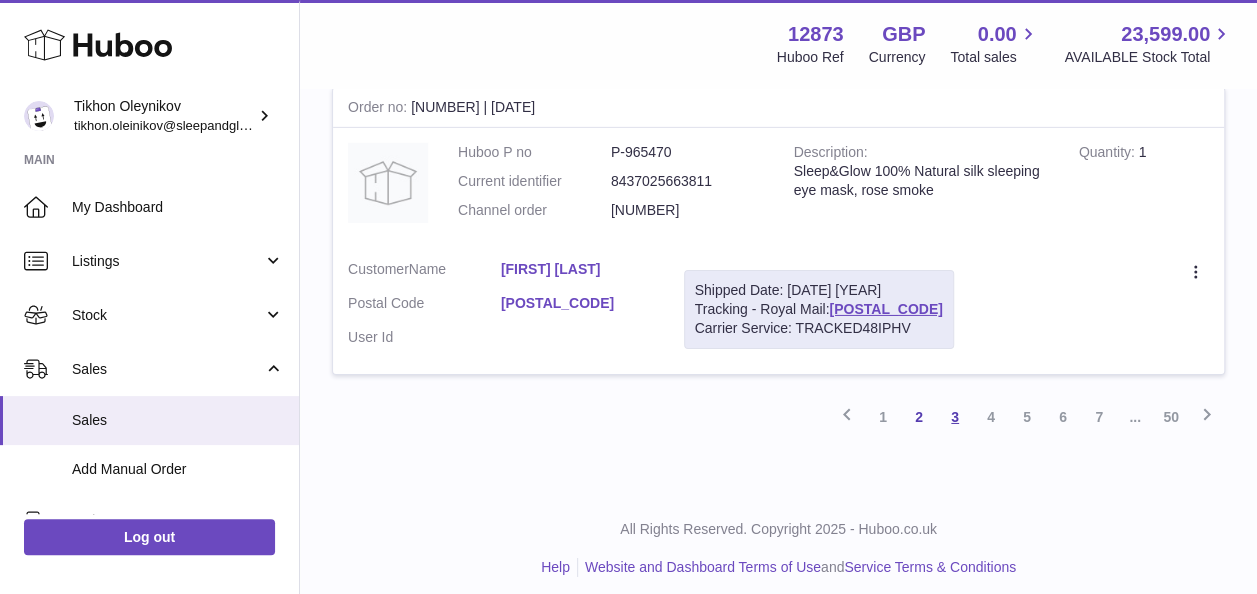 click on "3" at bounding box center (955, 417) 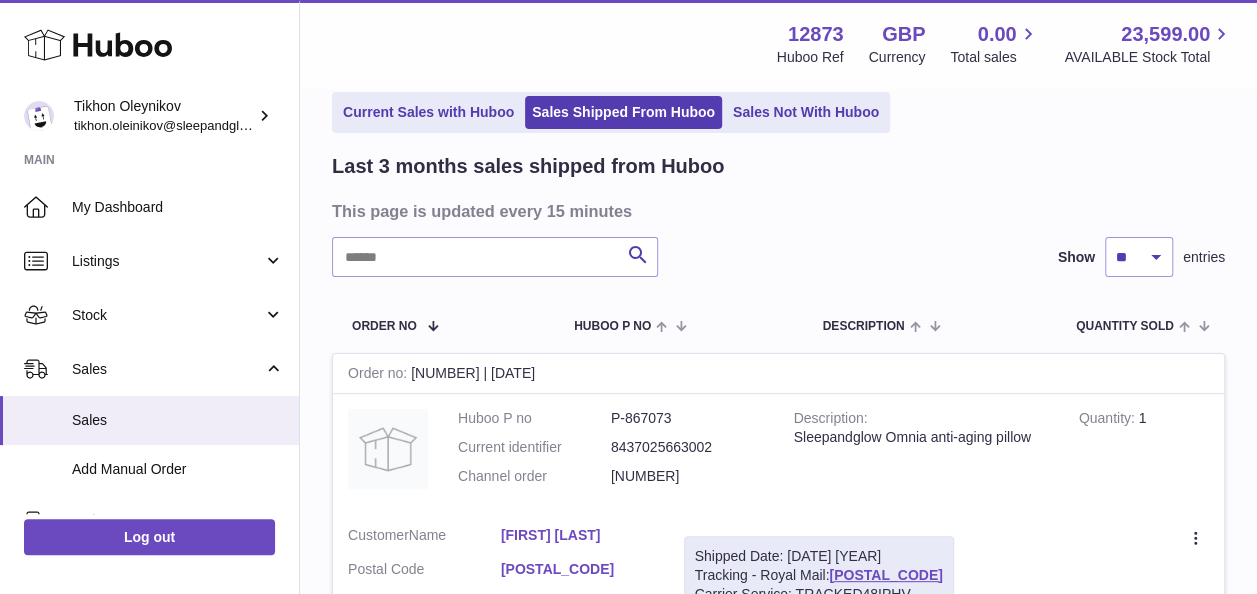 scroll, scrollTop: 0, scrollLeft: 0, axis: both 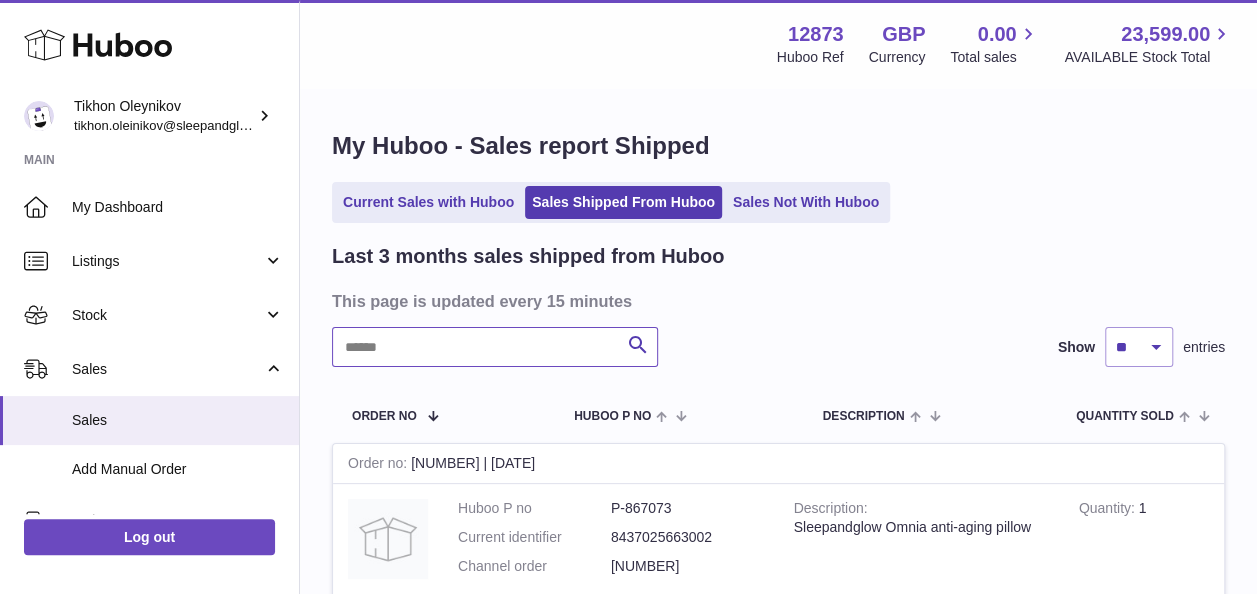 click at bounding box center (495, 347) 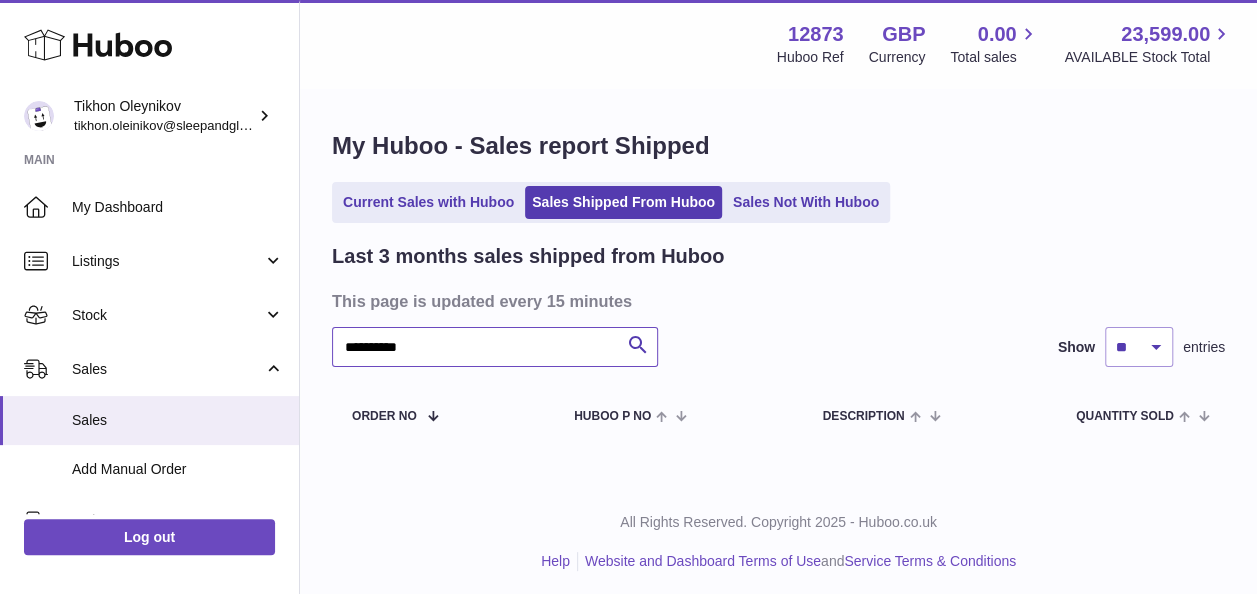 type on "**********" 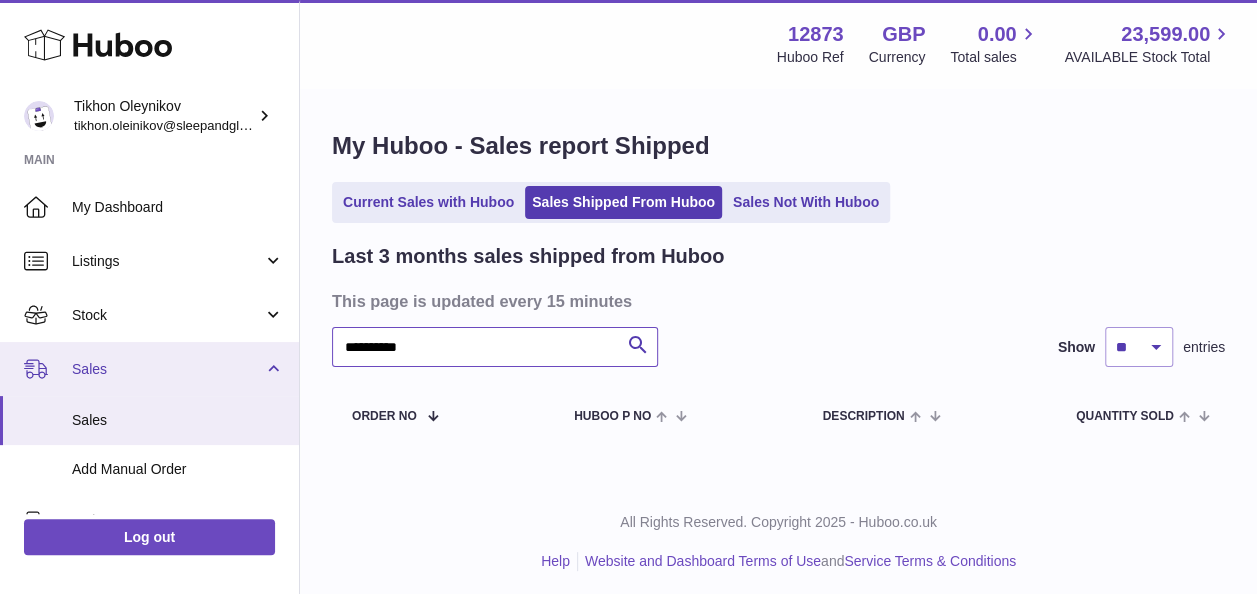 drag, startPoint x: 466, startPoint y: 357, endPoint x: 279, endPoint y: 390, distance: 189.88943 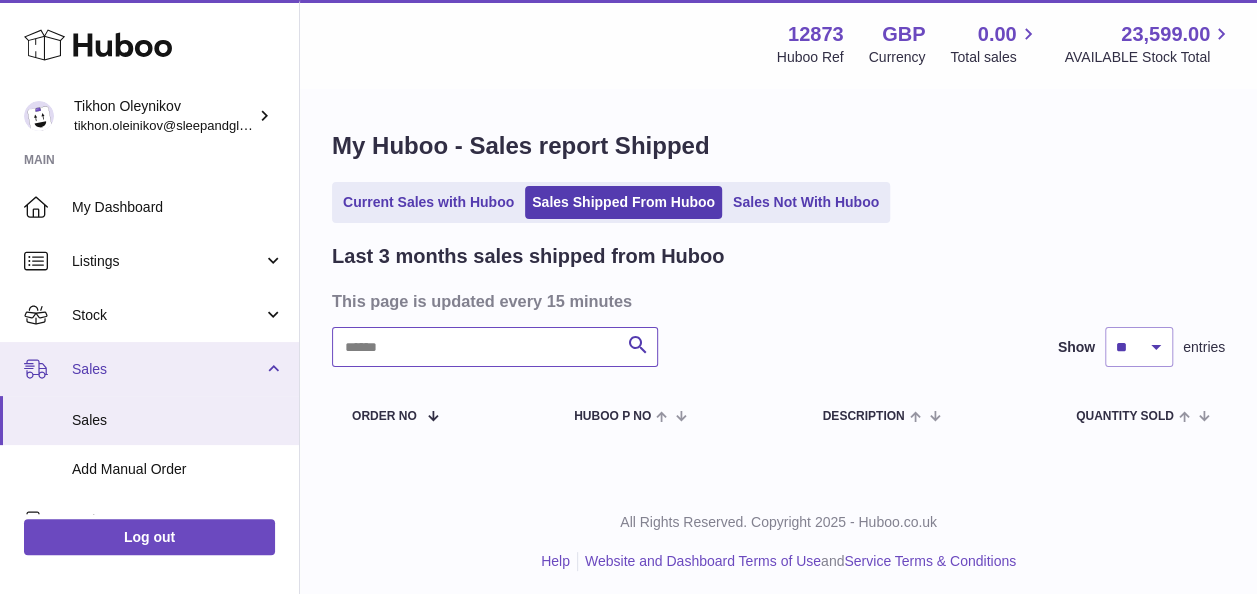 paste on "**********" 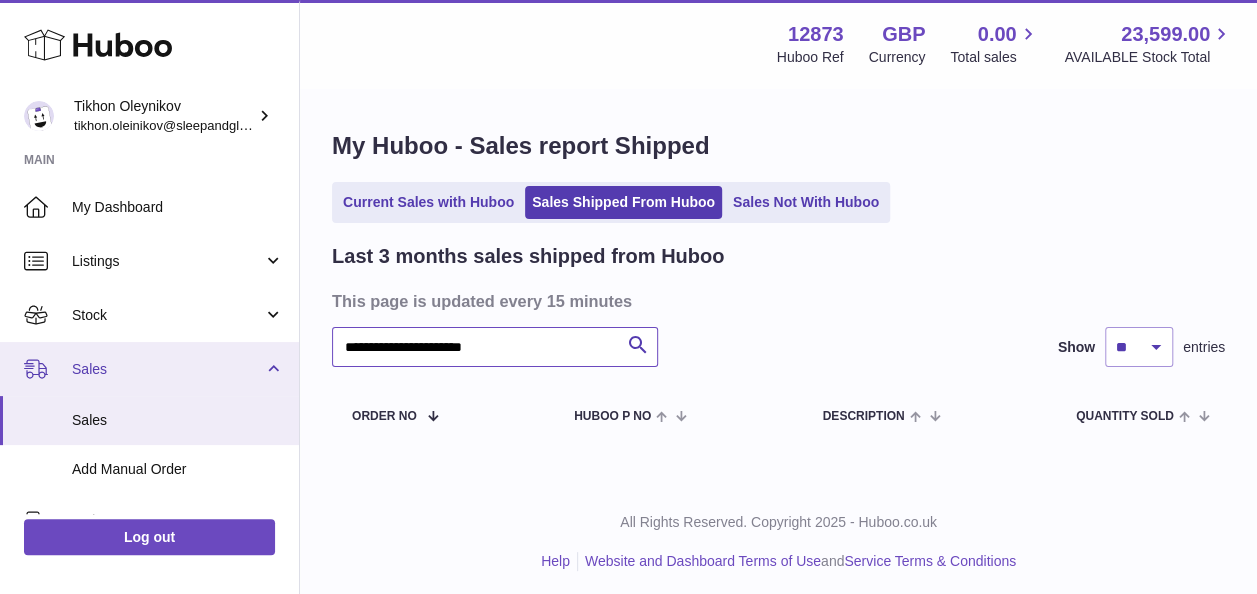 type on "**********" 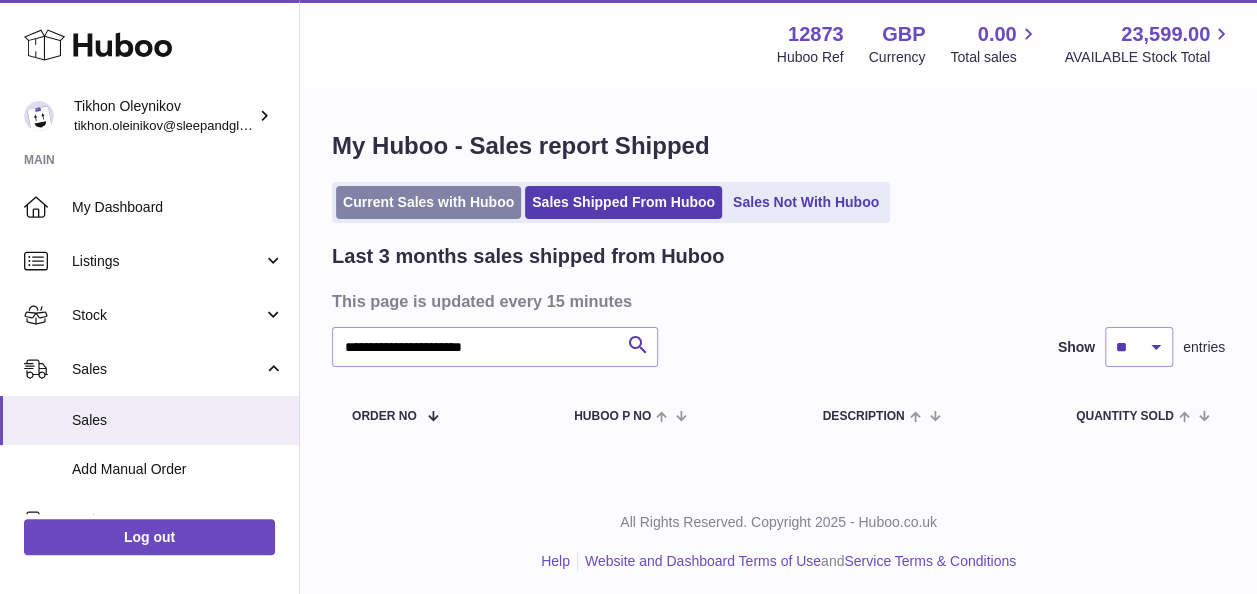 click on "Current Sales with Huboo" at bounding box center (428, 202) 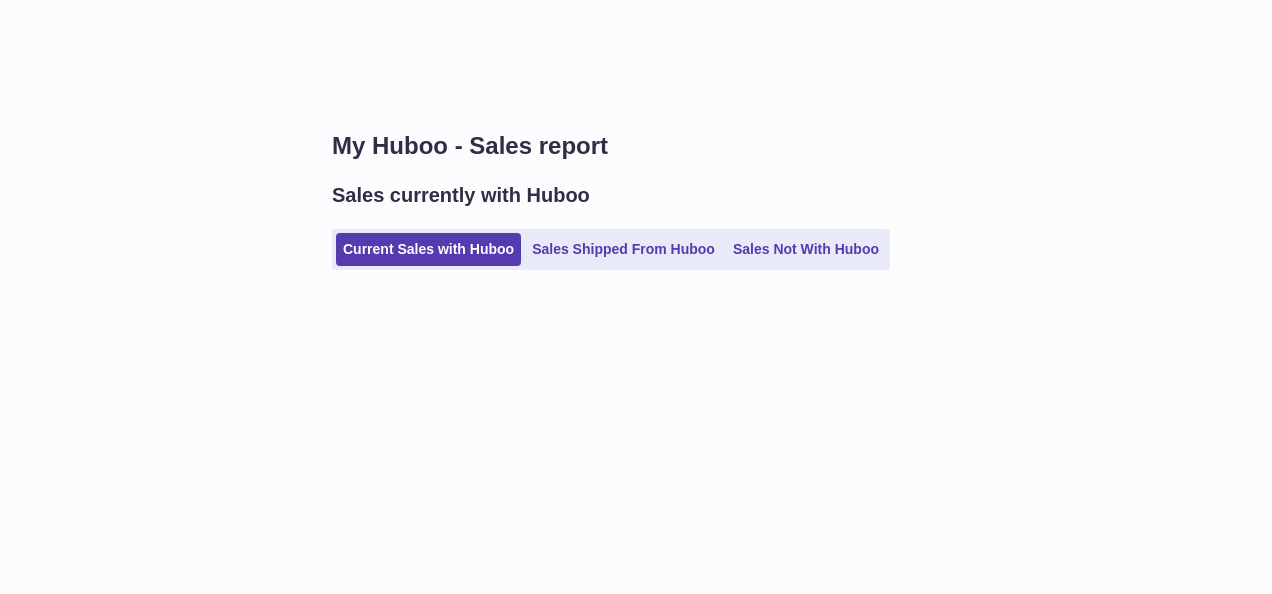 scroll, scrollTop: 0, scrollLeft: 0, axis: both 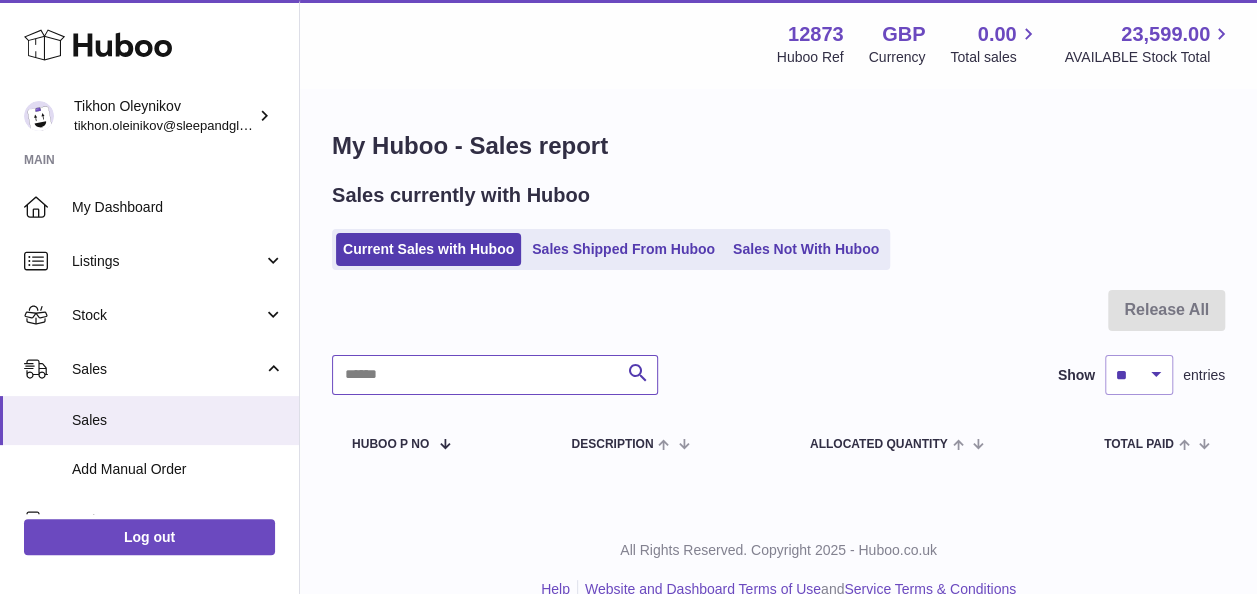 click at bounding box center [495, 375] 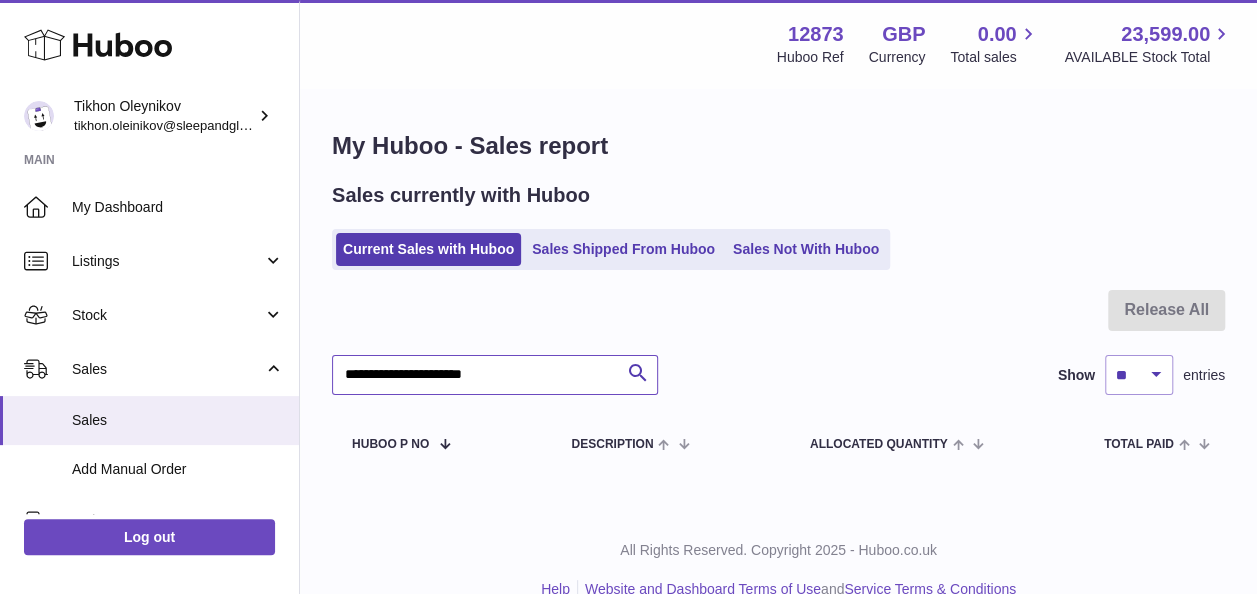 type on "**********" 